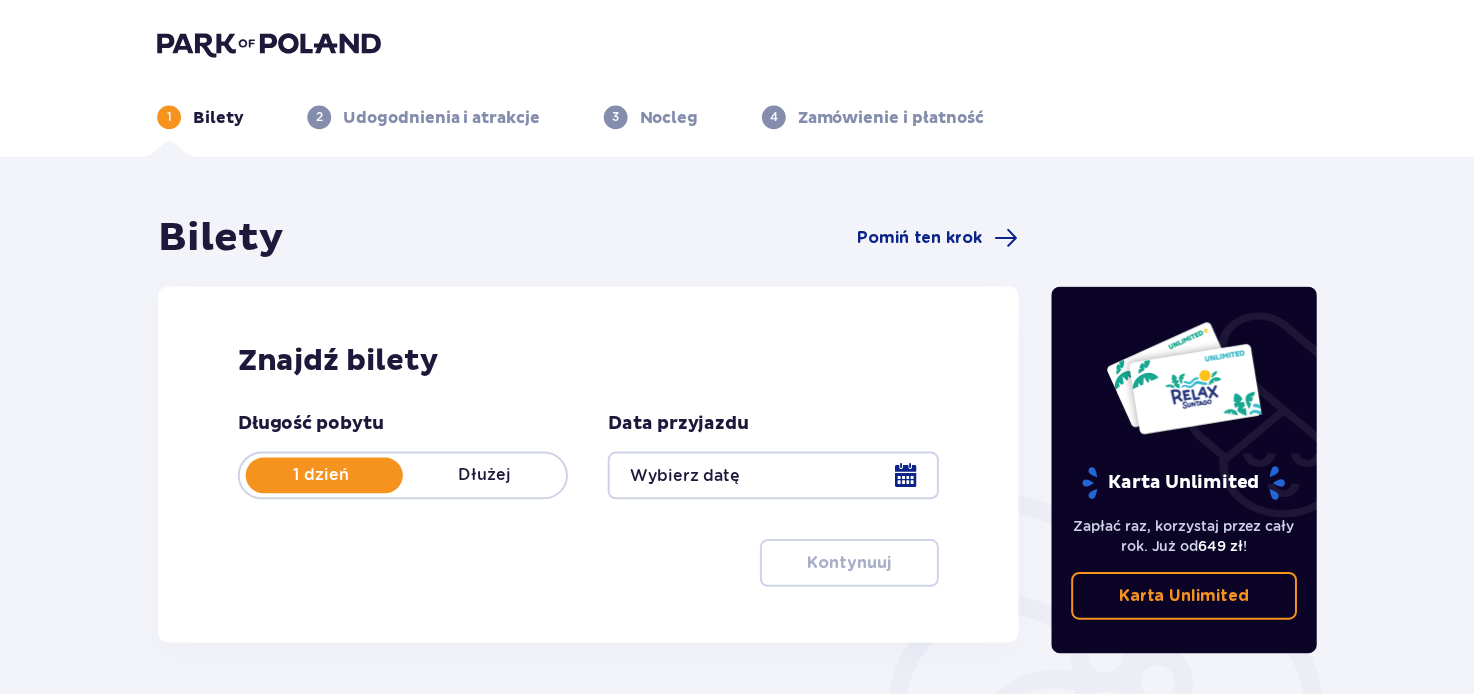 scroll, scrollTop: 0, scrollLeft: 0, axis: both 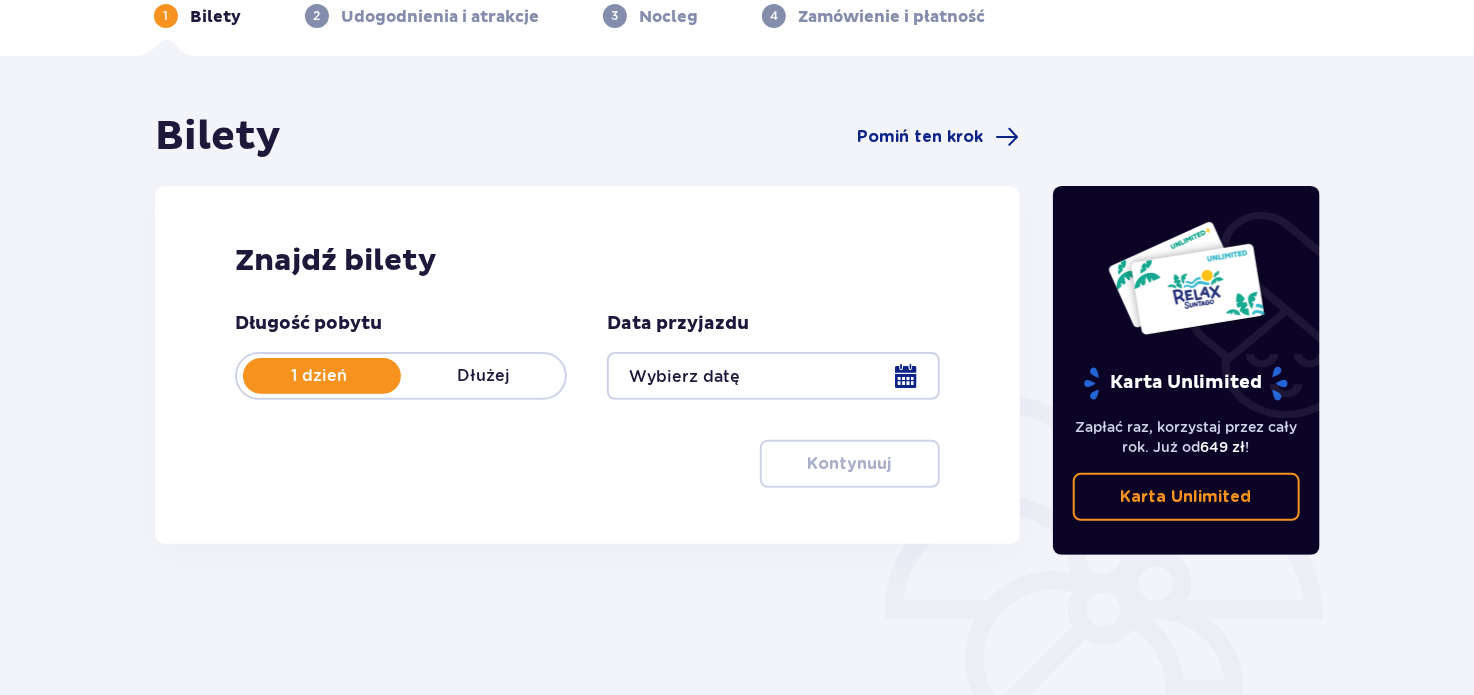 click at bounding box center [773, 376] 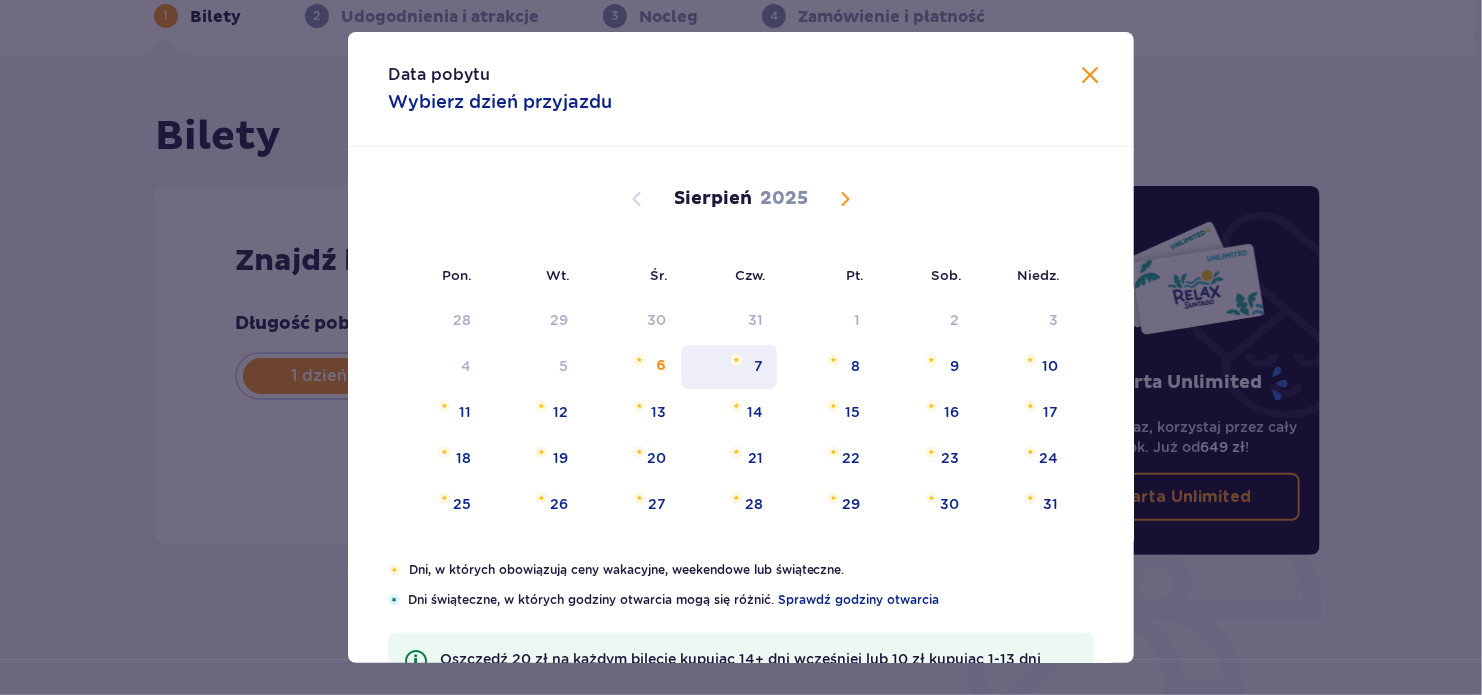 click on "7" at bounding box center (758, 366) 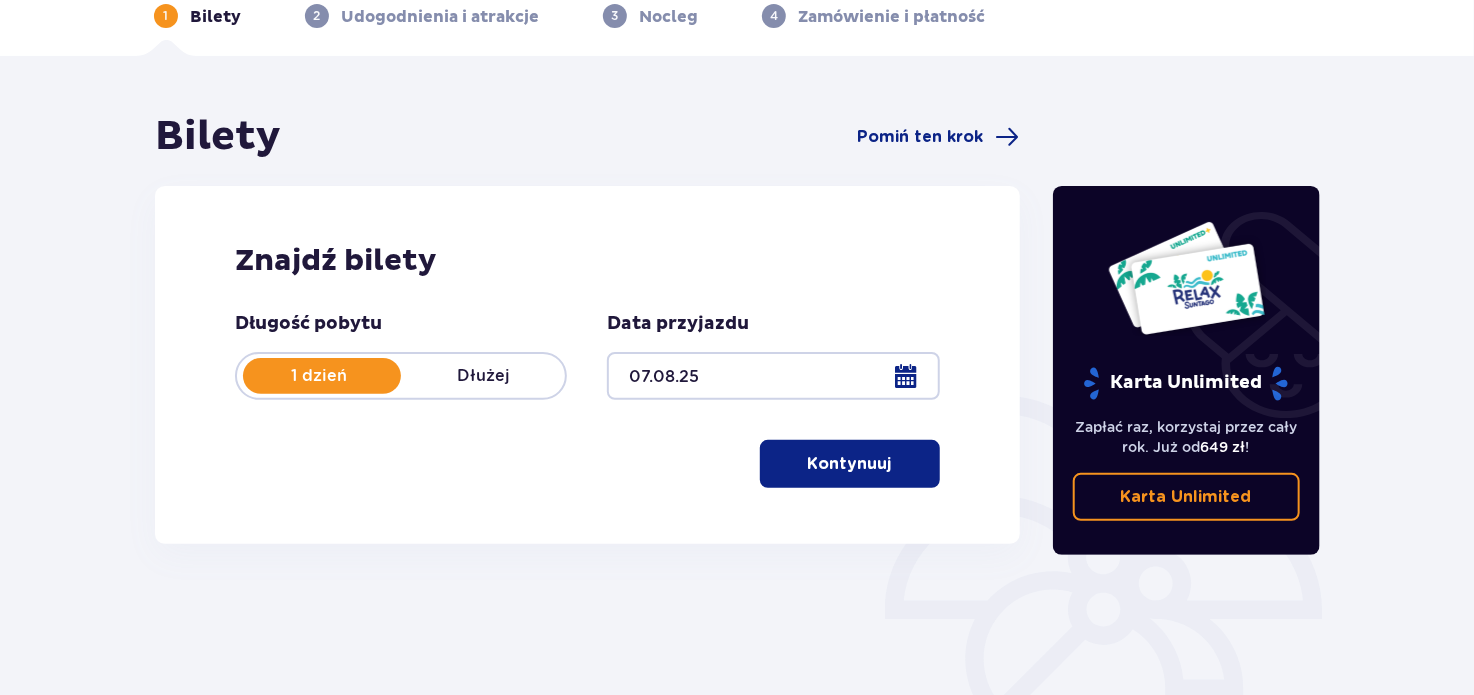 click on "Kontynuuj" at bounding box center [850, 464] 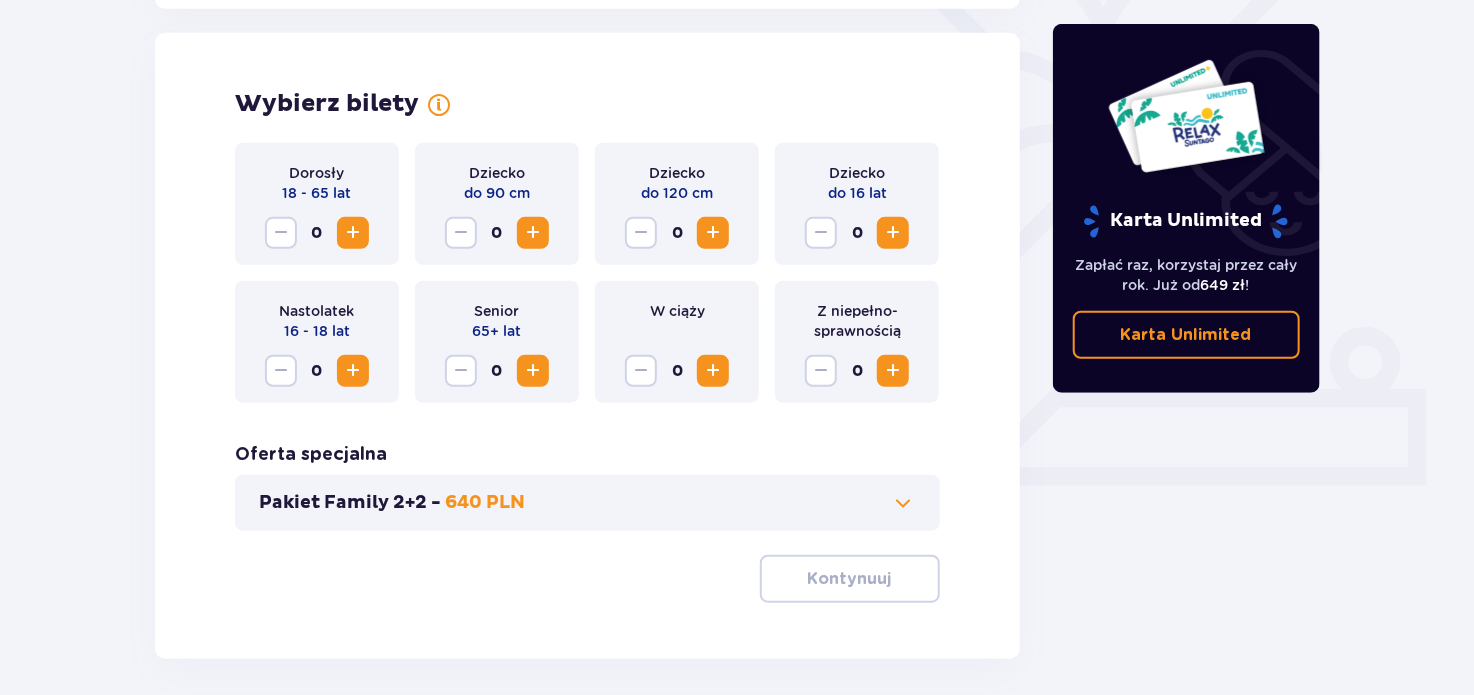 scroll, scrollTop: 556, scrollLeft: 0, axis: vertical 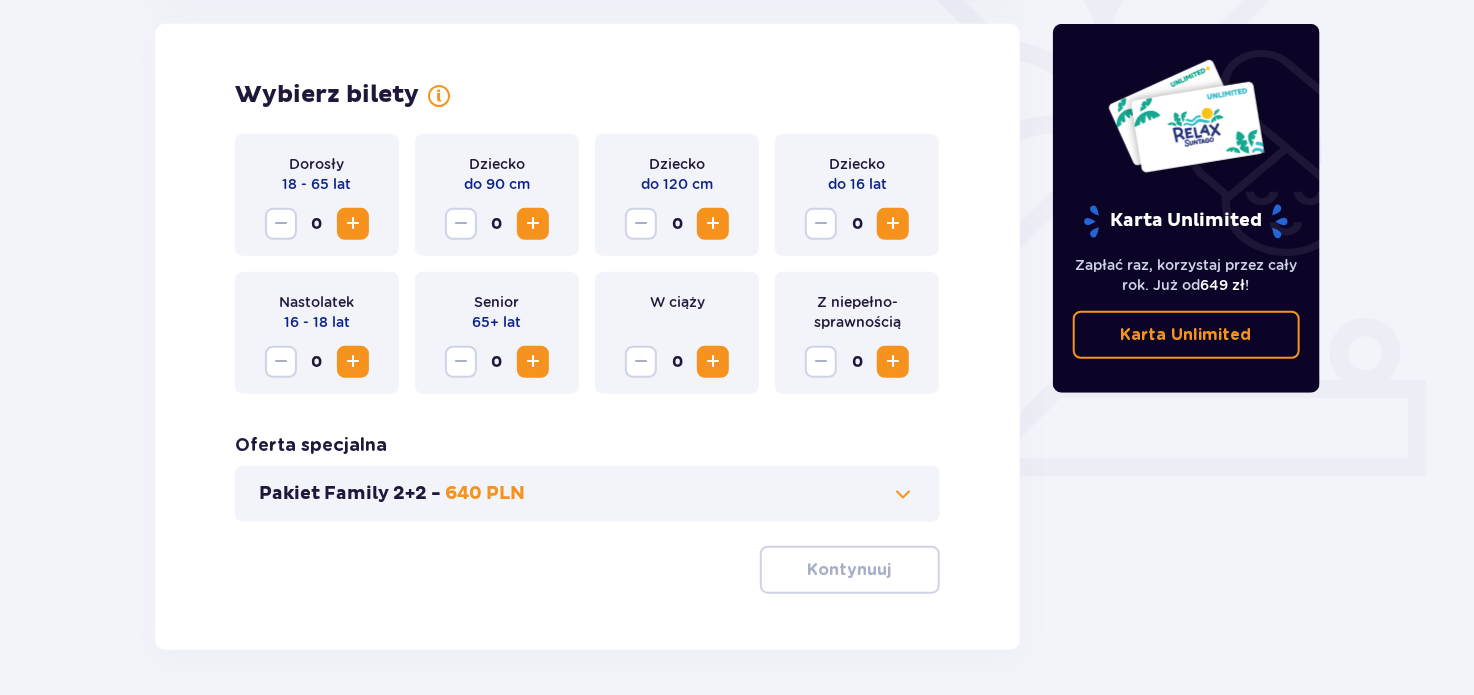 click at bounding box center [353, 224] 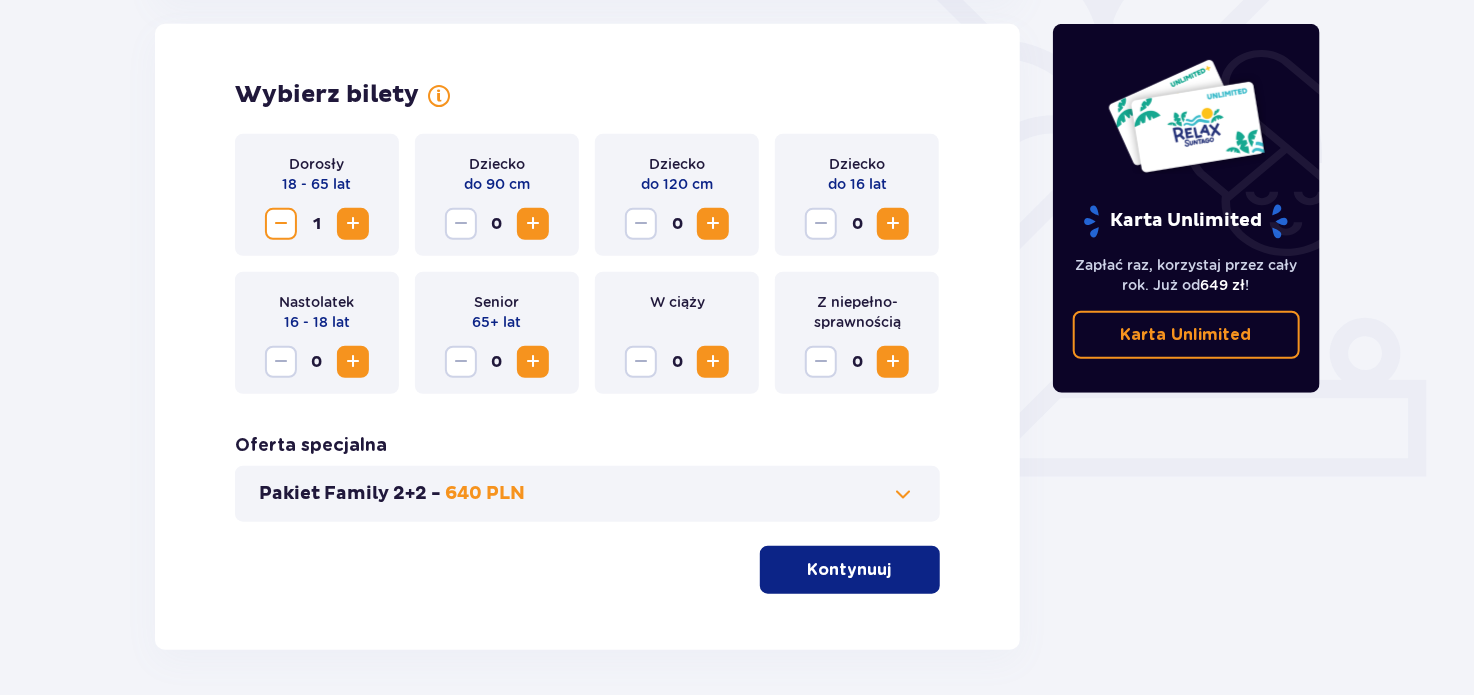 click at bounding box center (353, 224) 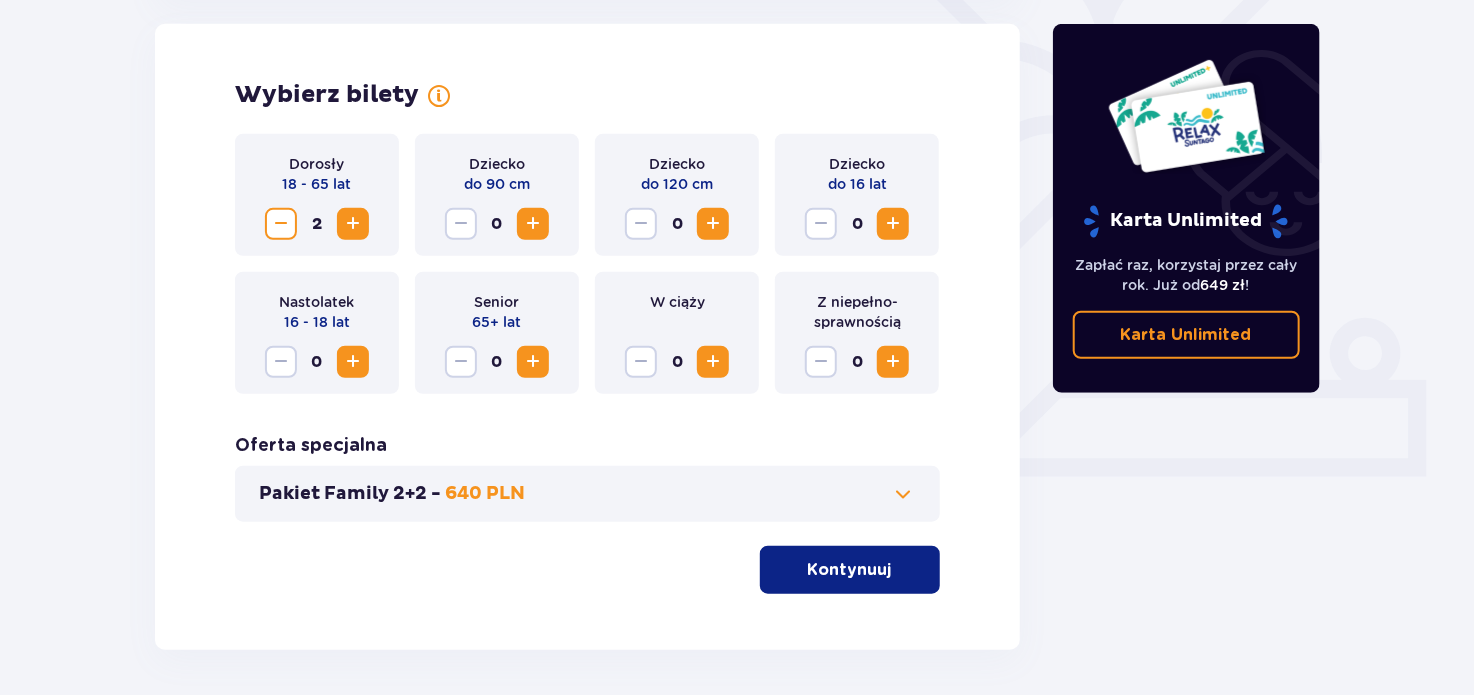 click on "Kontynuuj" at bounding box center [850, 570] 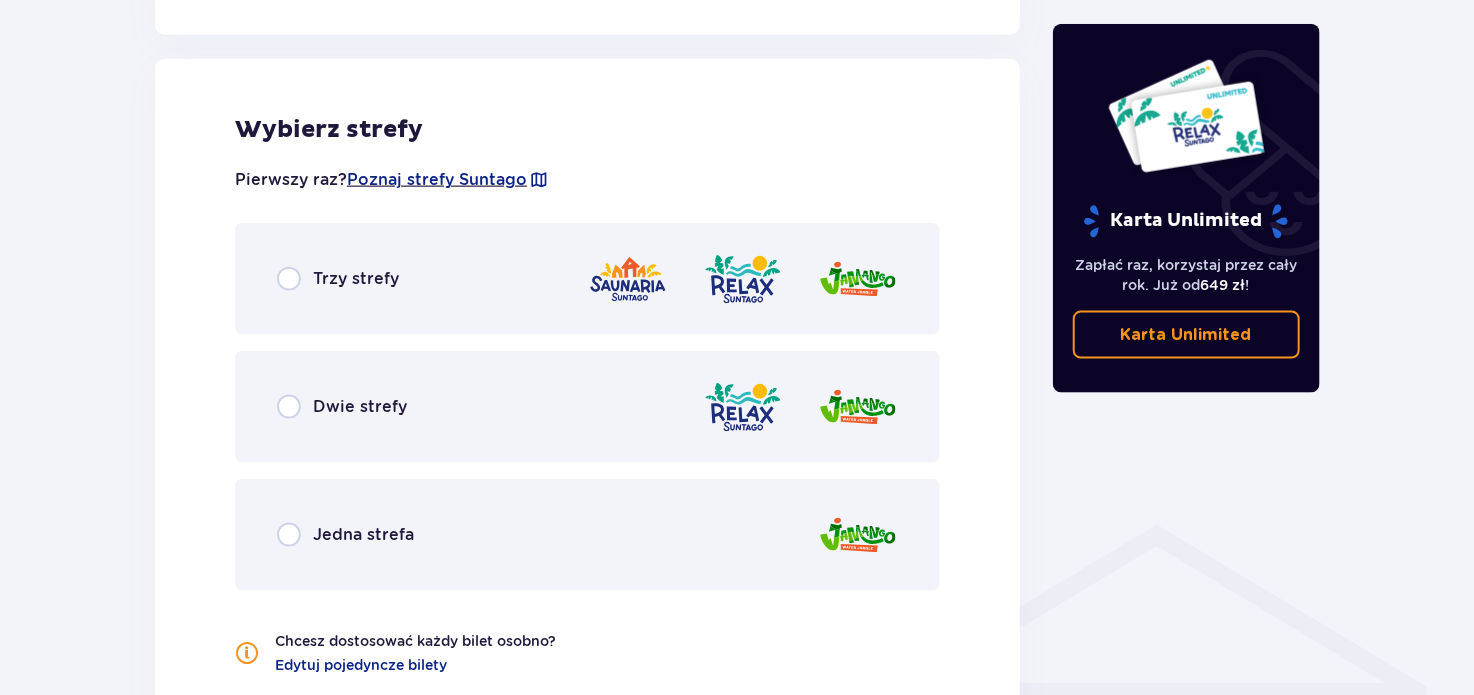 scroll, scrollTop: 1109, scrollLeft: 0, axis: vertical 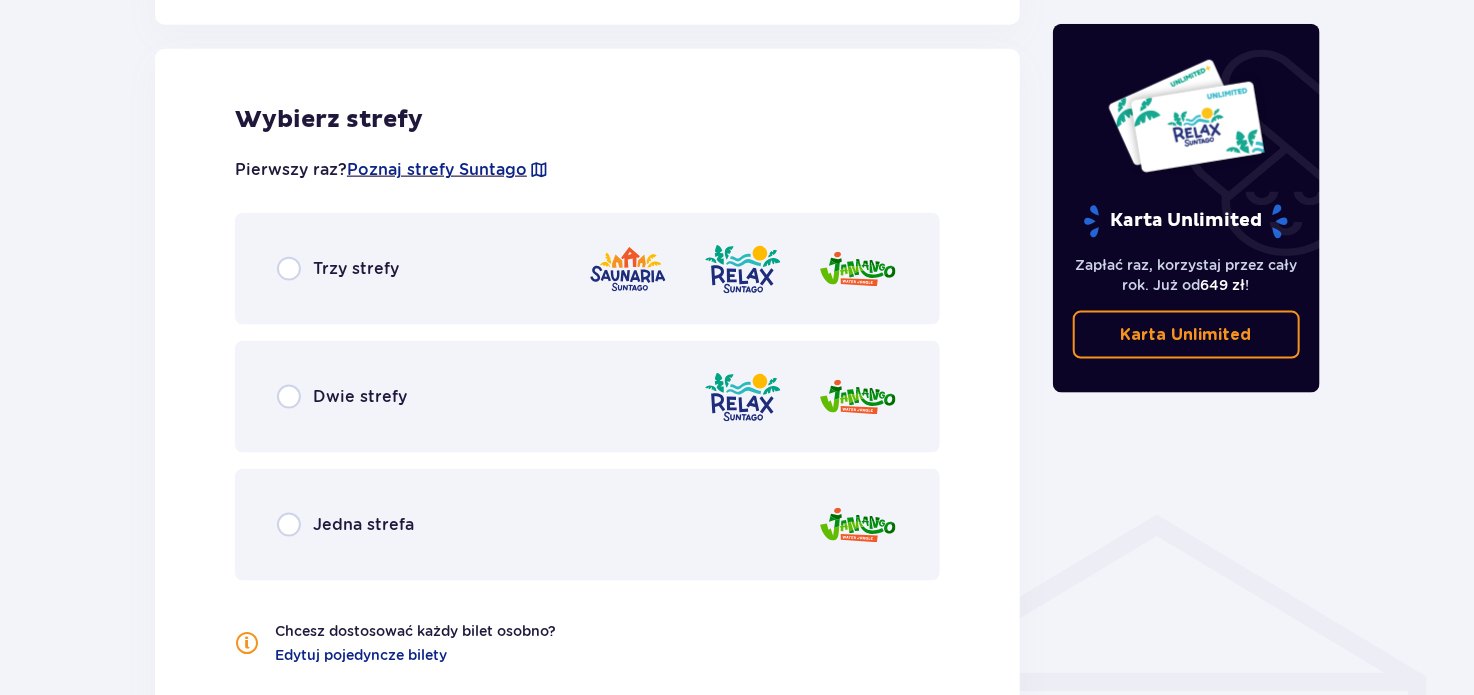 click on "Dwie strefy" at bounding box center [587, 397] 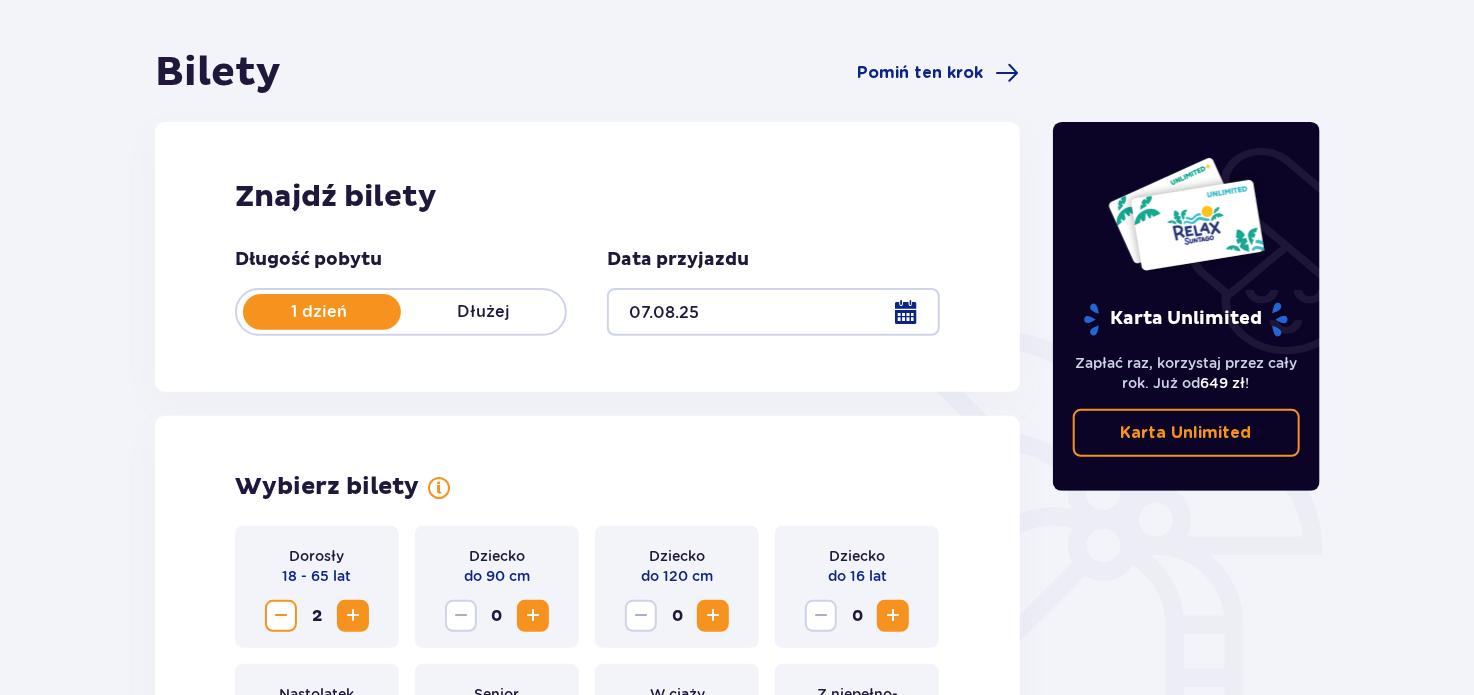 scroll, scrollTop: 0, scrollLeft: 0, axis: both 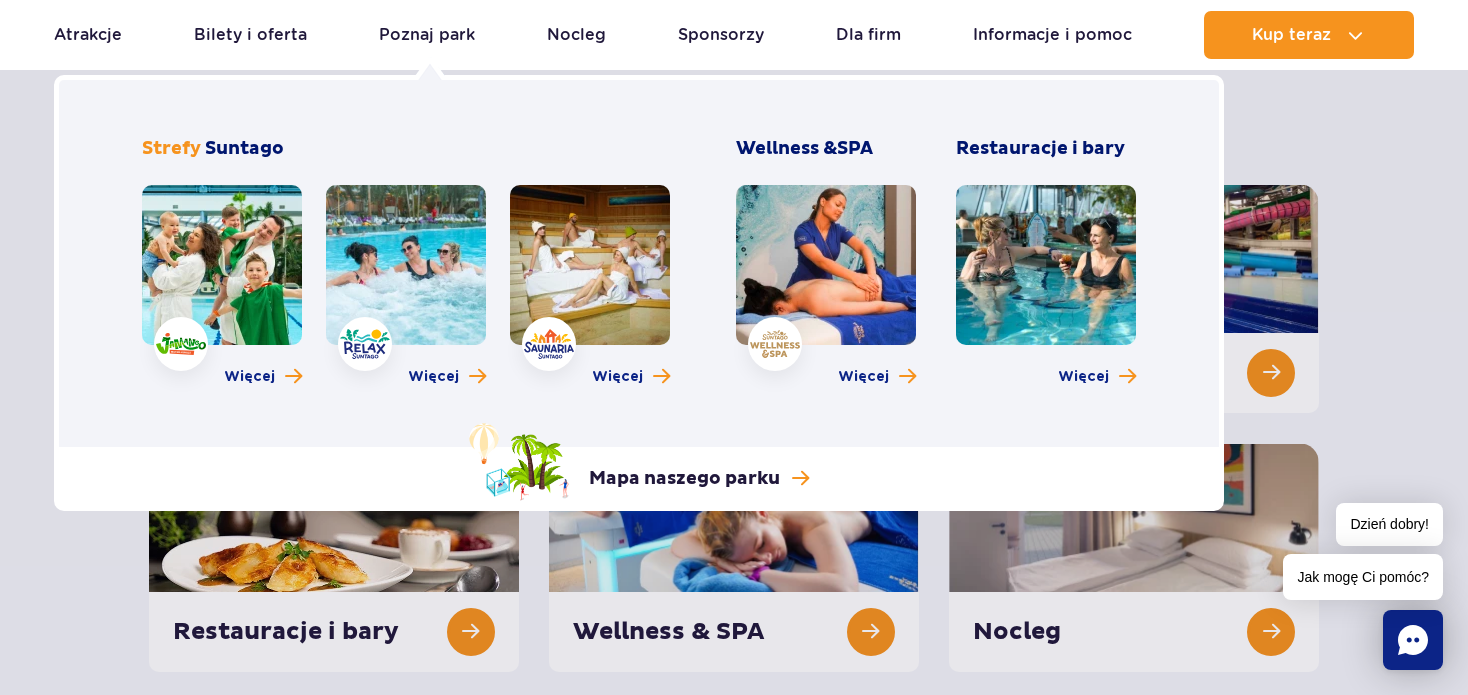 click at bounding box center [222, 265] 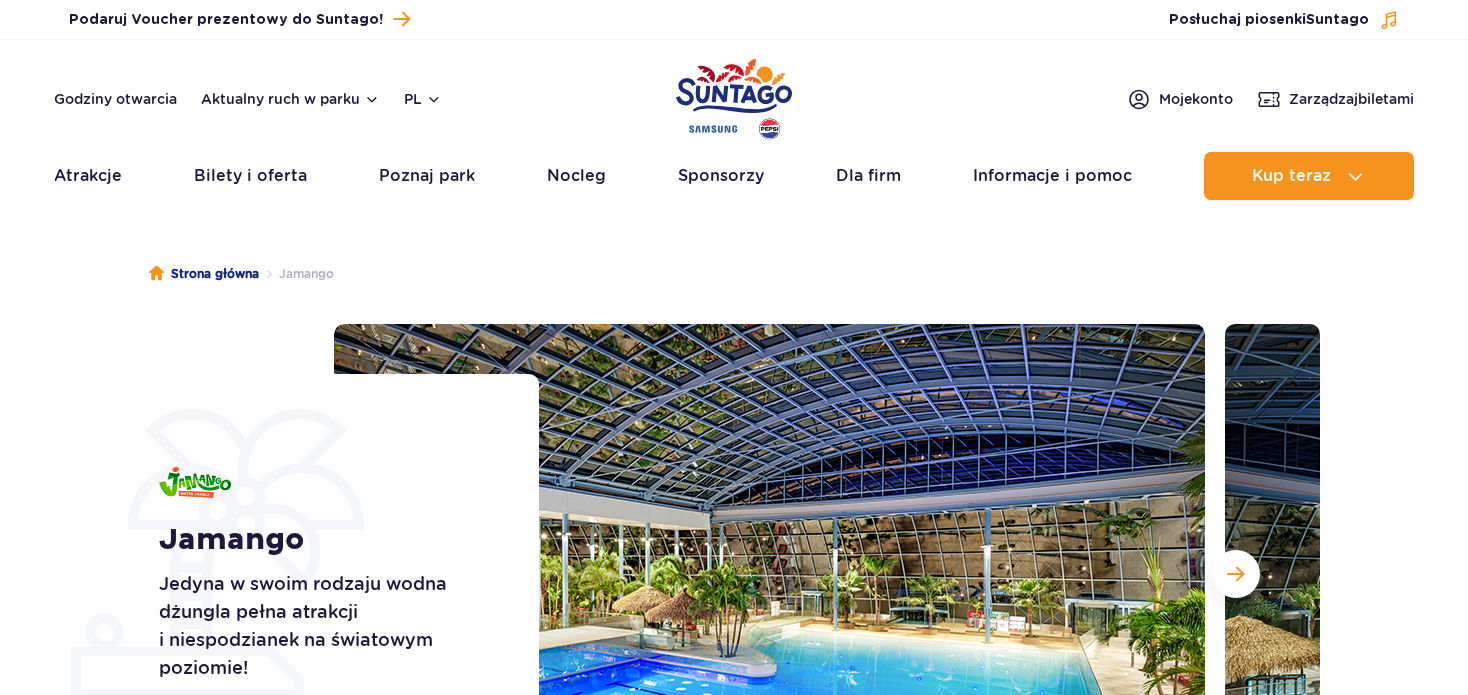scroll, scrollTop: 0, scrollLeft: 0, axis: both 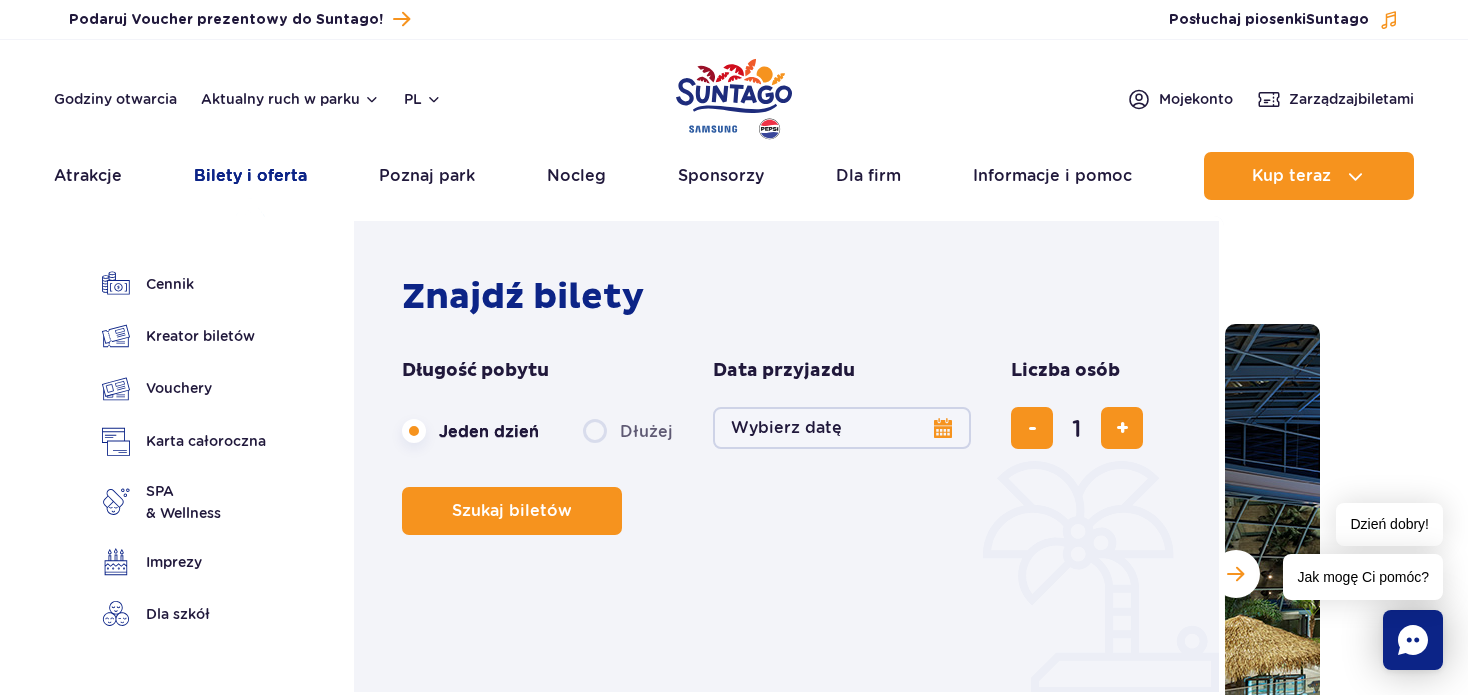 click on "Bilety i oferta" at bounding box center [250, 176] 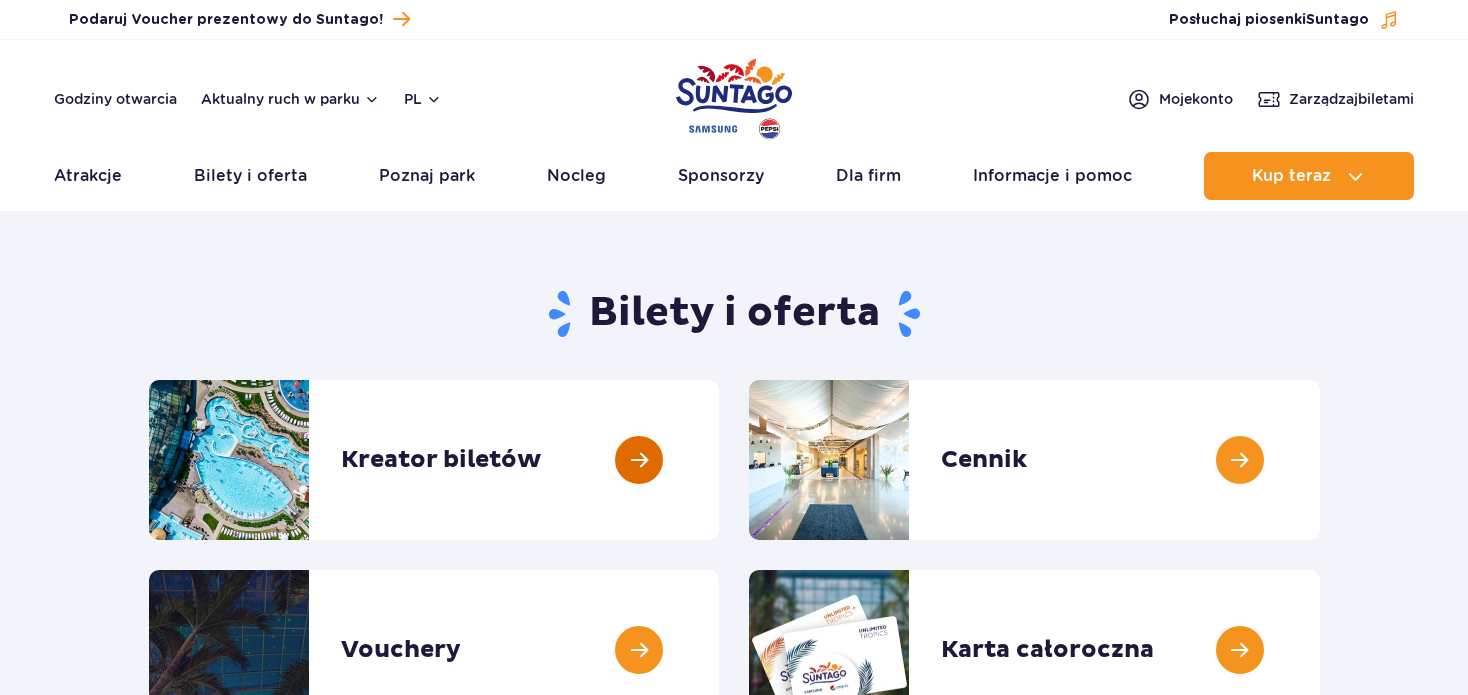 scroll, scrollTop: 0, scrollLeft: 0, axis: both 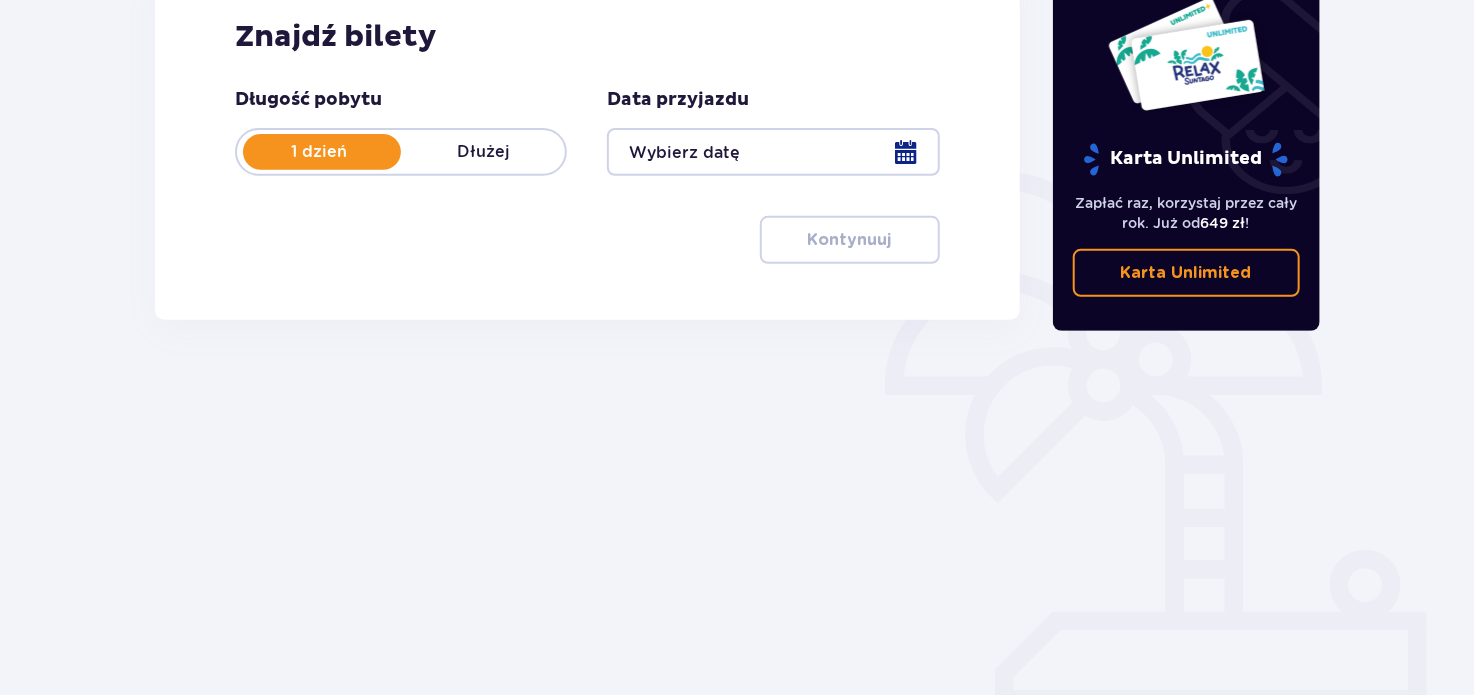 click at bounding box center [773, 152] 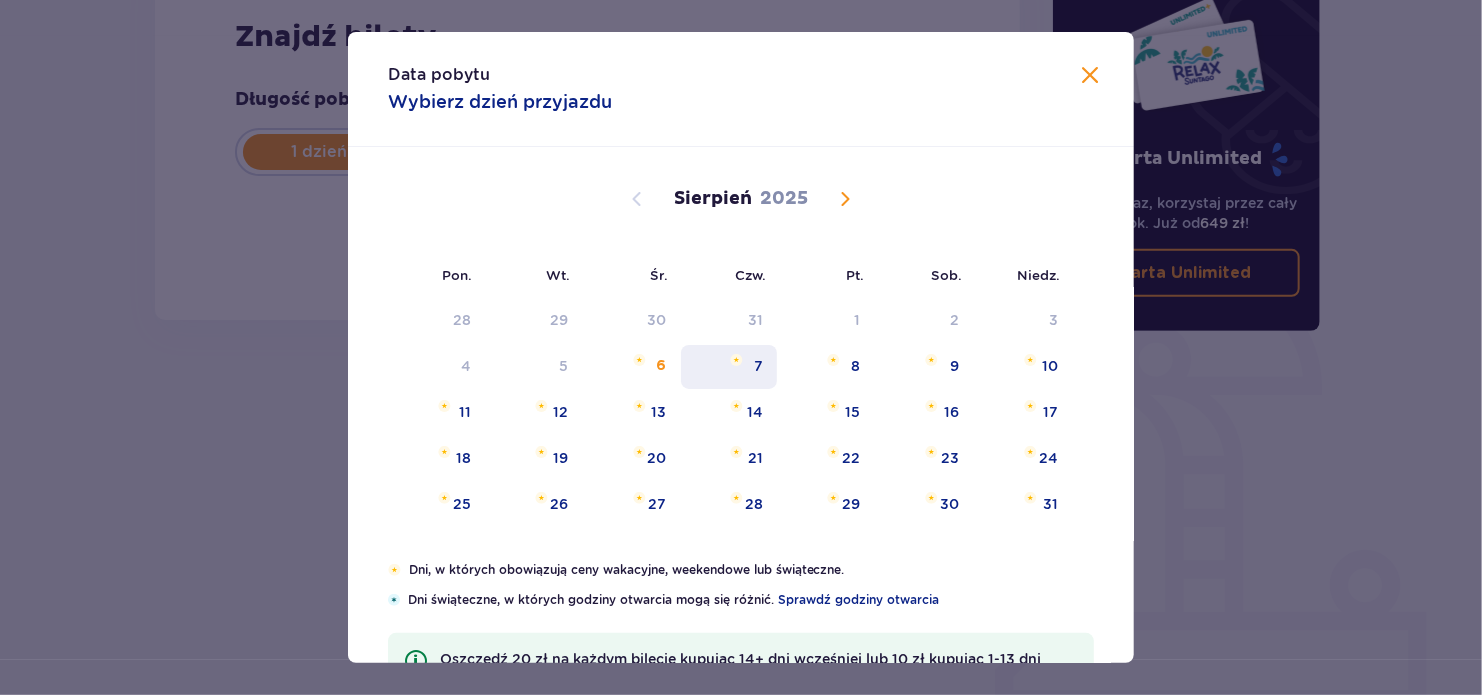 click on "7" at bounding box center (758, 366) 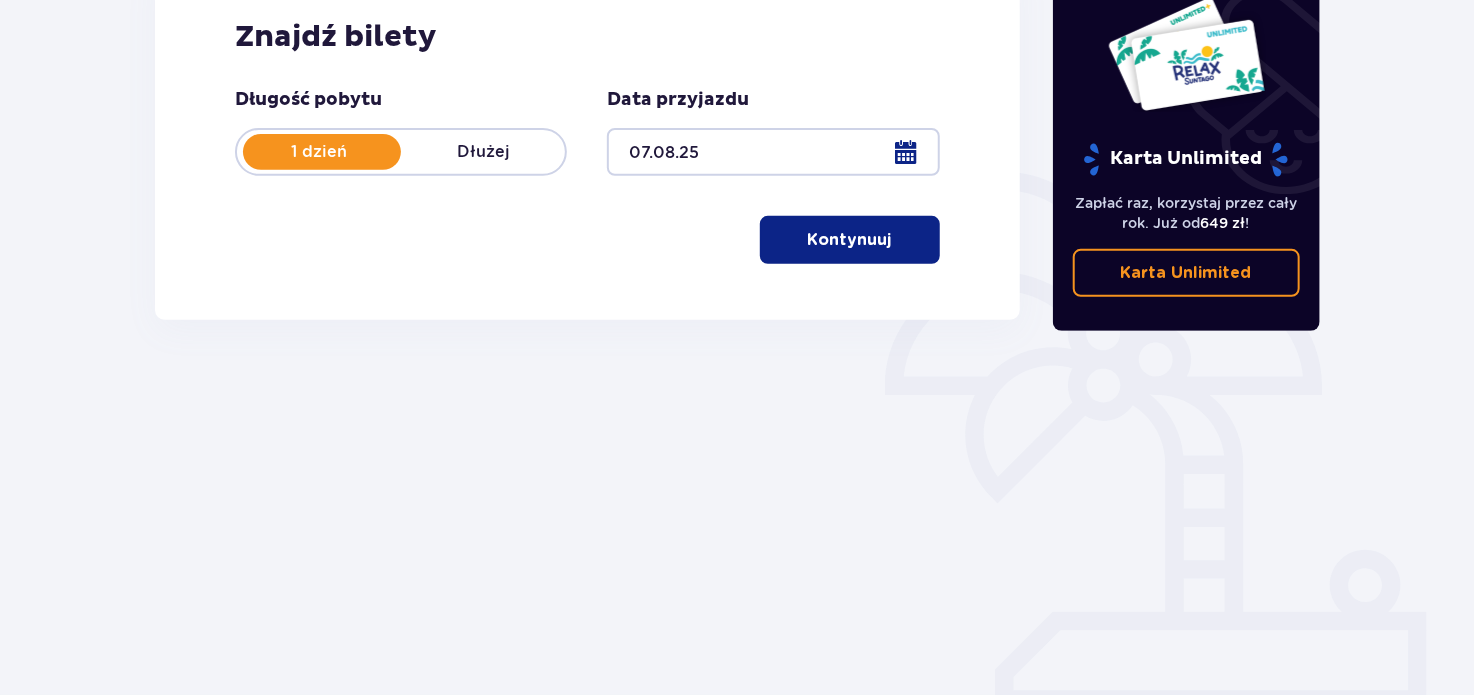 click on "Kontynuuj" at bounding box center [850, 240] 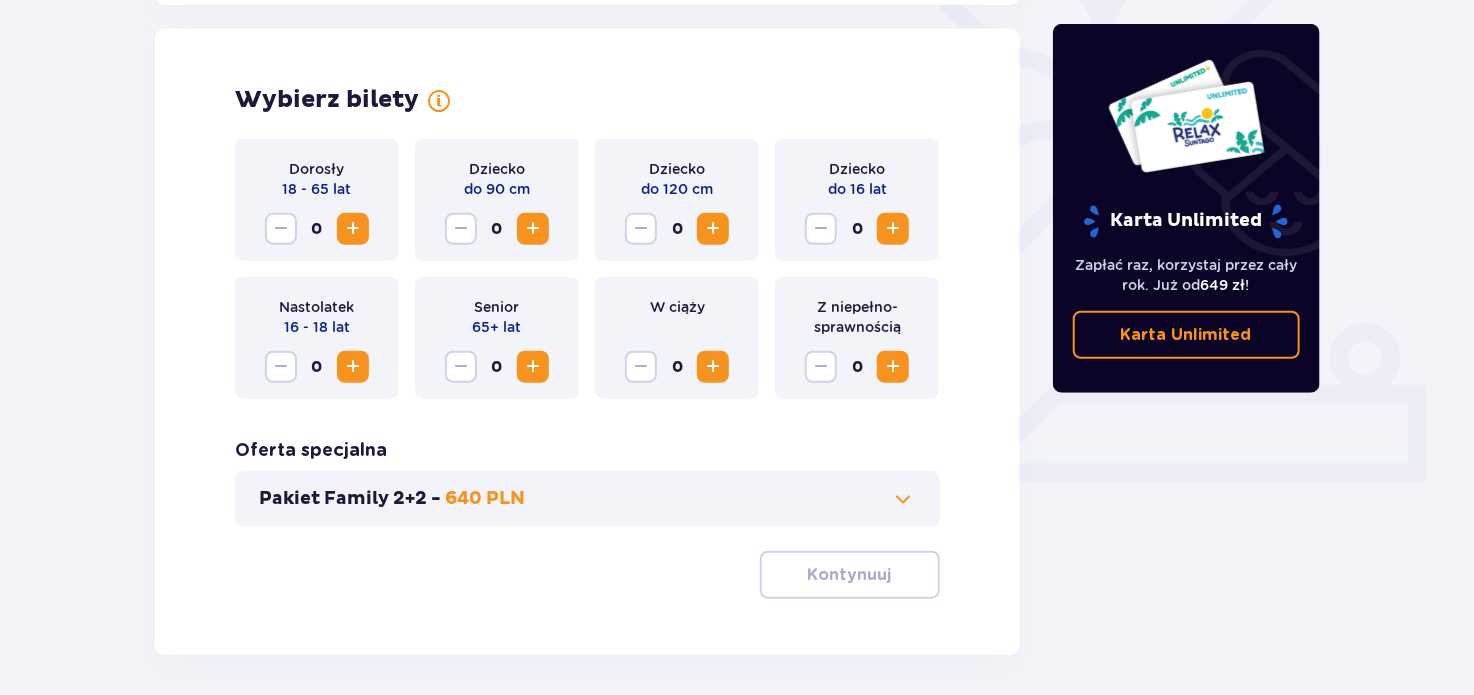 scroll, scrollTop: 556, scrollLeft: 0, axis: vertical 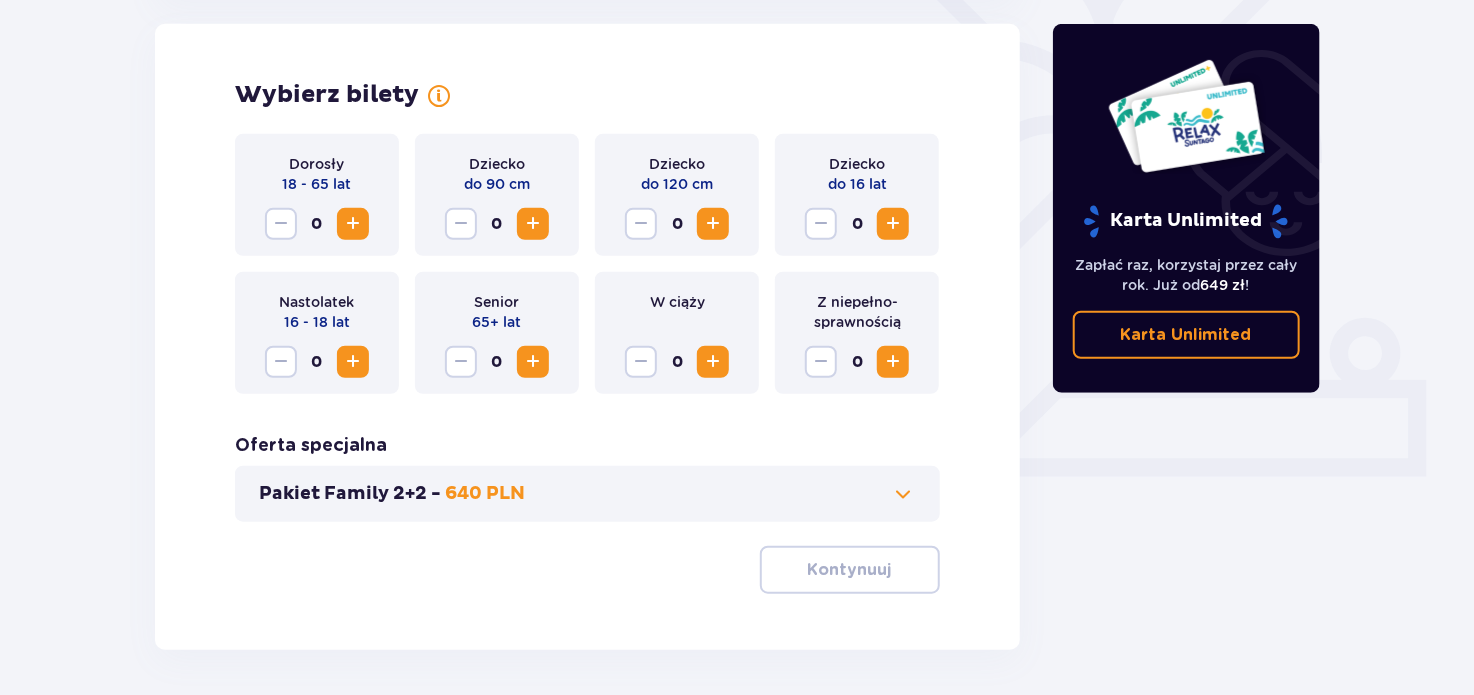 click at bounding box center [353, 224] 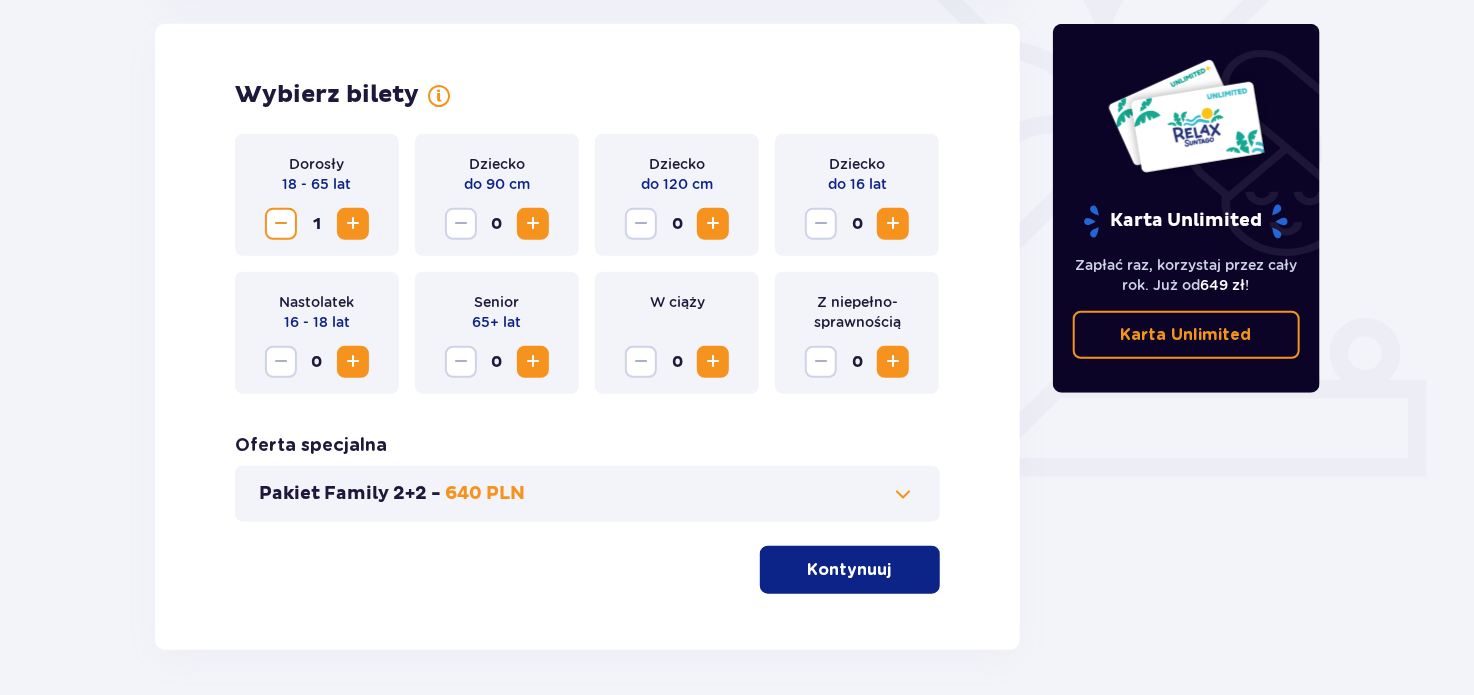 click at bounding box center [353, 224] 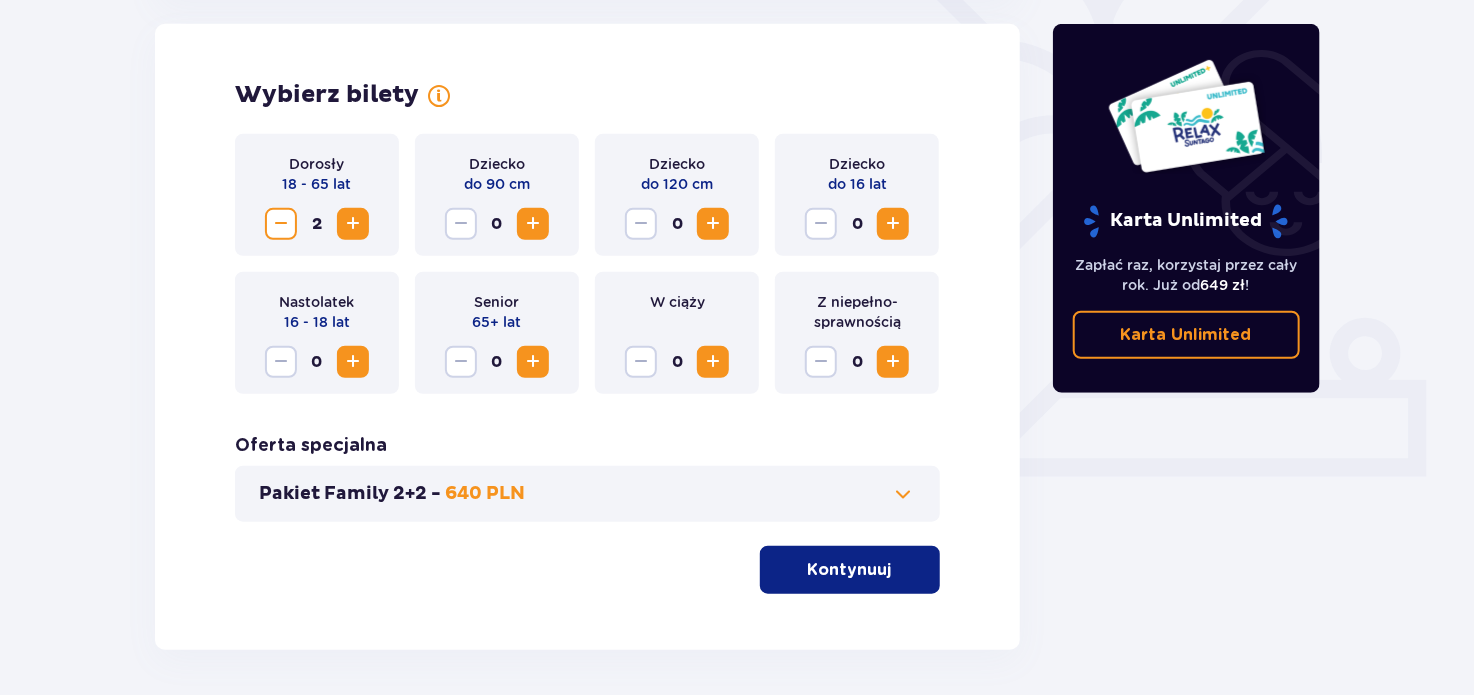 click on "Kontynuuj" at bounding box center (850, 570) 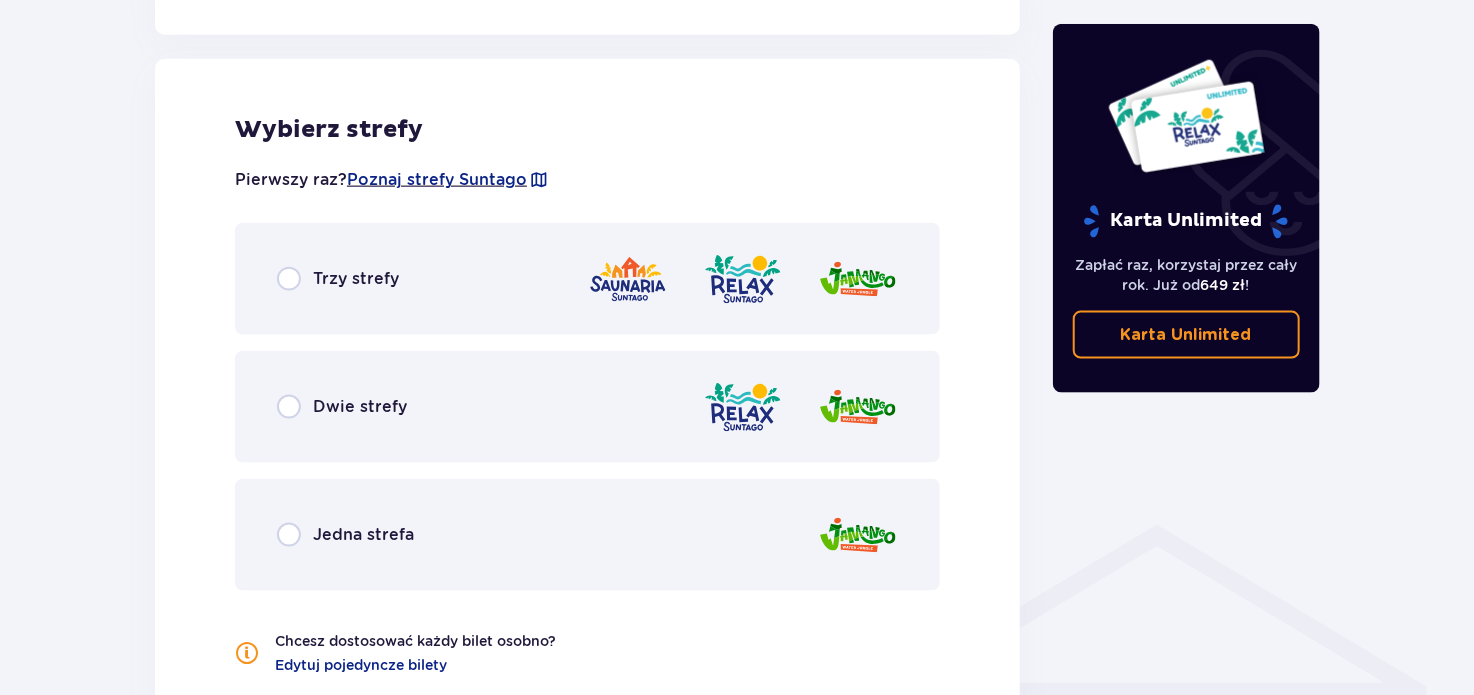scroll, scrollTop: 1109, scrollLeft: 0, axis: vertical 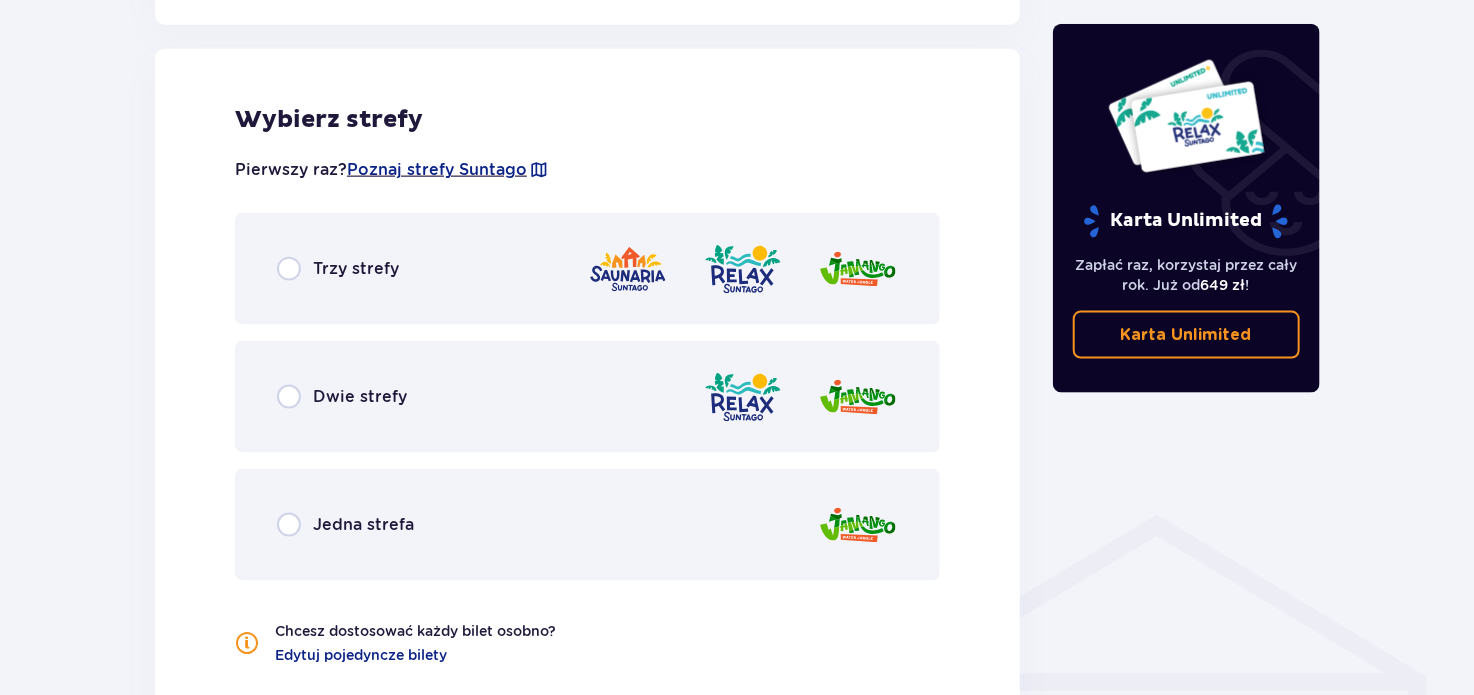 click on "Dwie strefy" at bounding box center [587, 397] 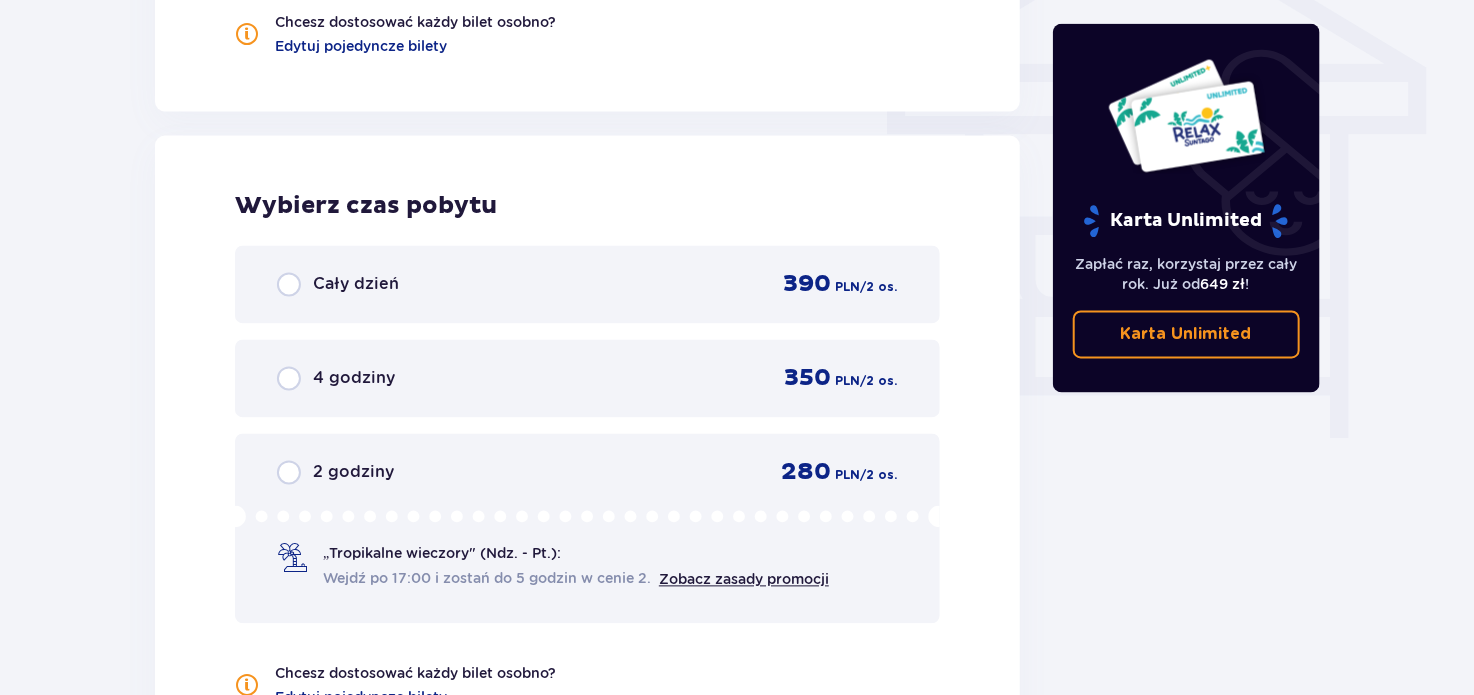 scroll, scrollTop: 1805, scrollLeft: 0, axis: vertical 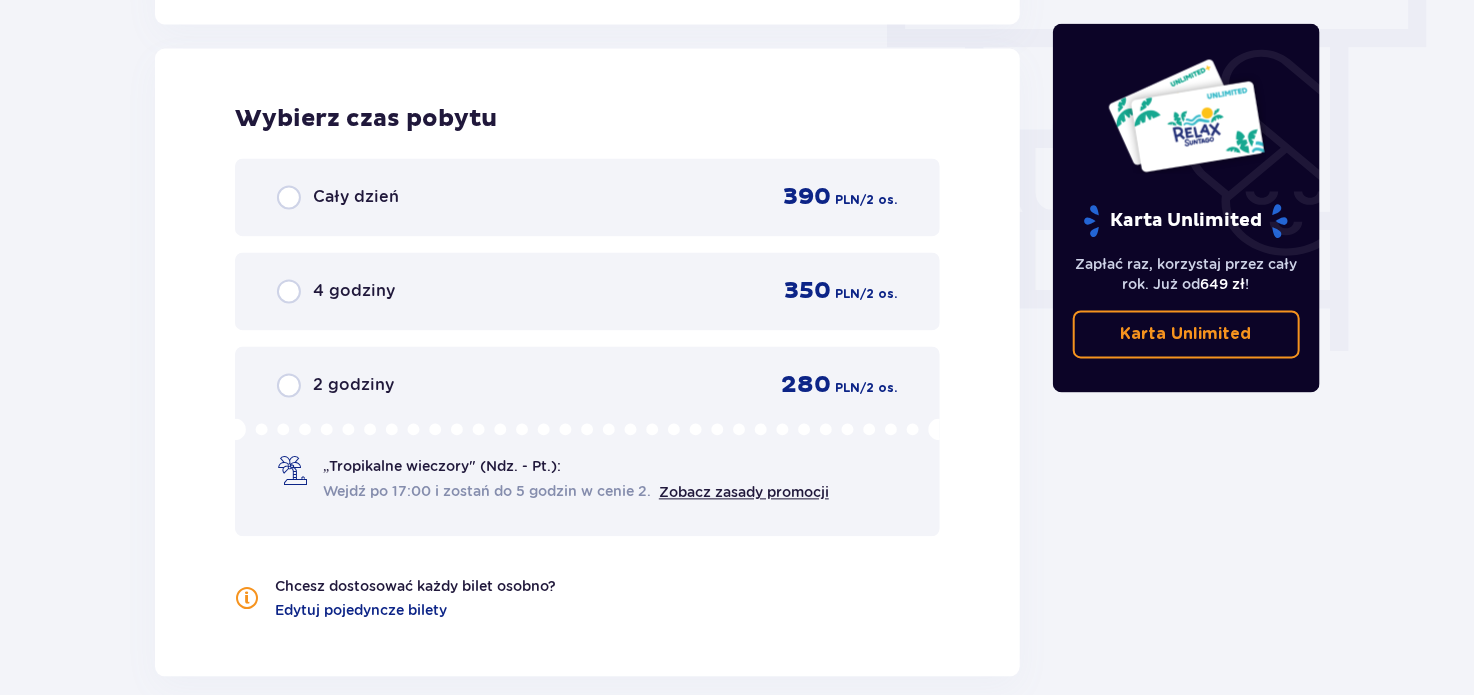 click on "4 godziny   350 PLN / 2 os." at bounding box center [587, 292] 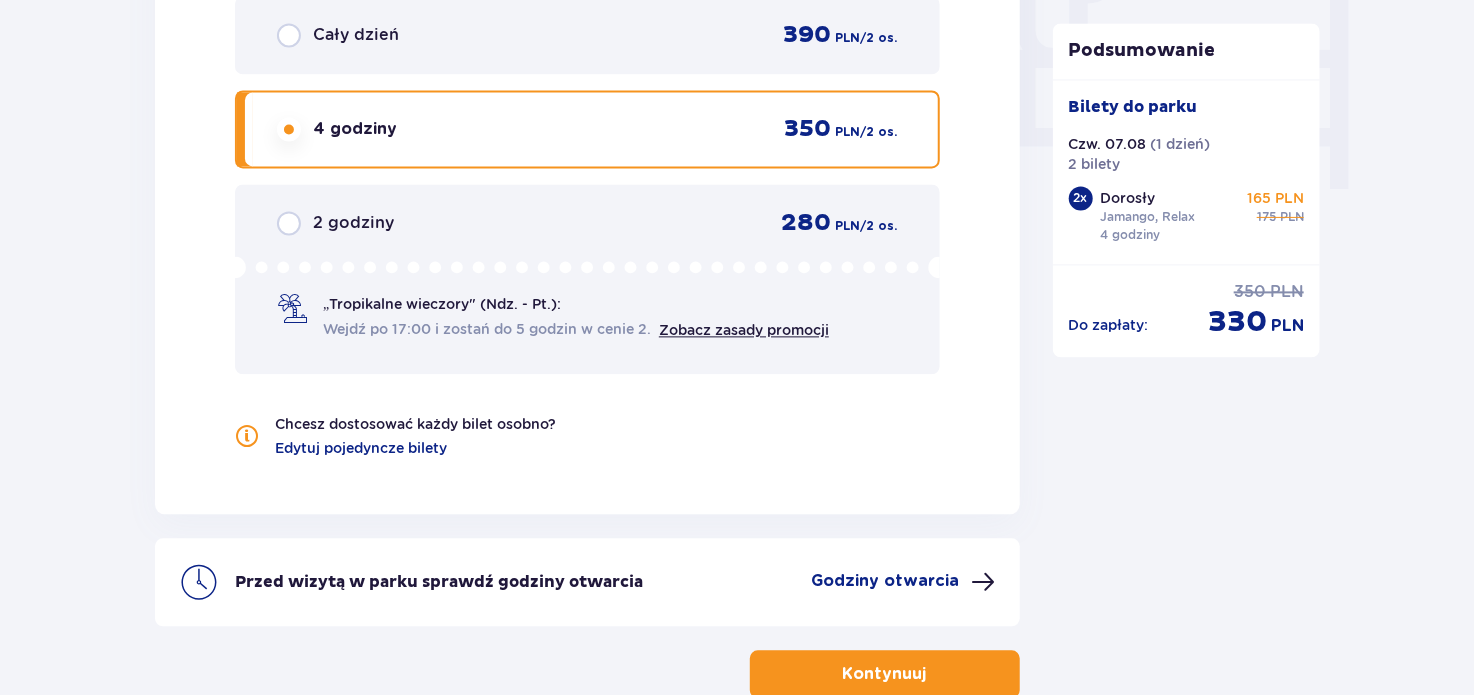 scroll, scrollTop: 1888, scrollLeft: 0, axis: vertical 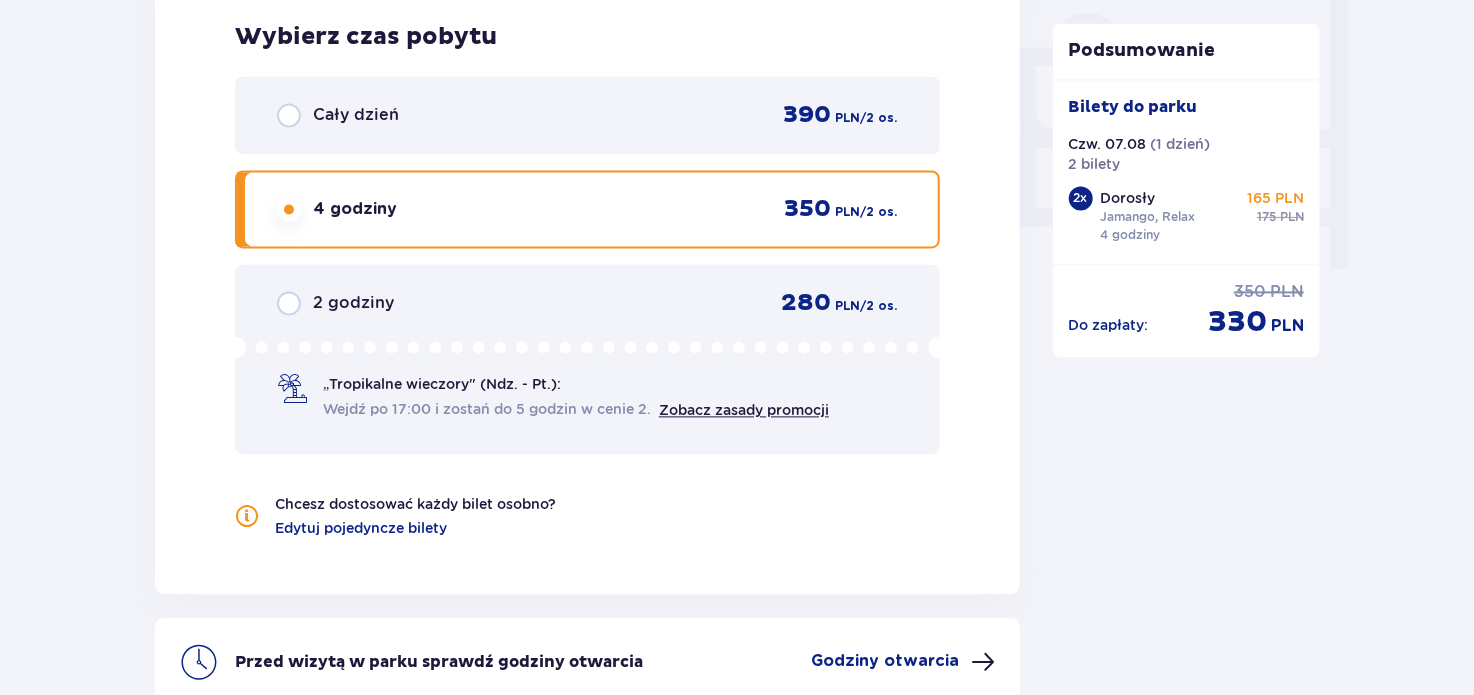 click on "Cały dzień   390 PLN / 2 os." at bounding box center (587, 115) 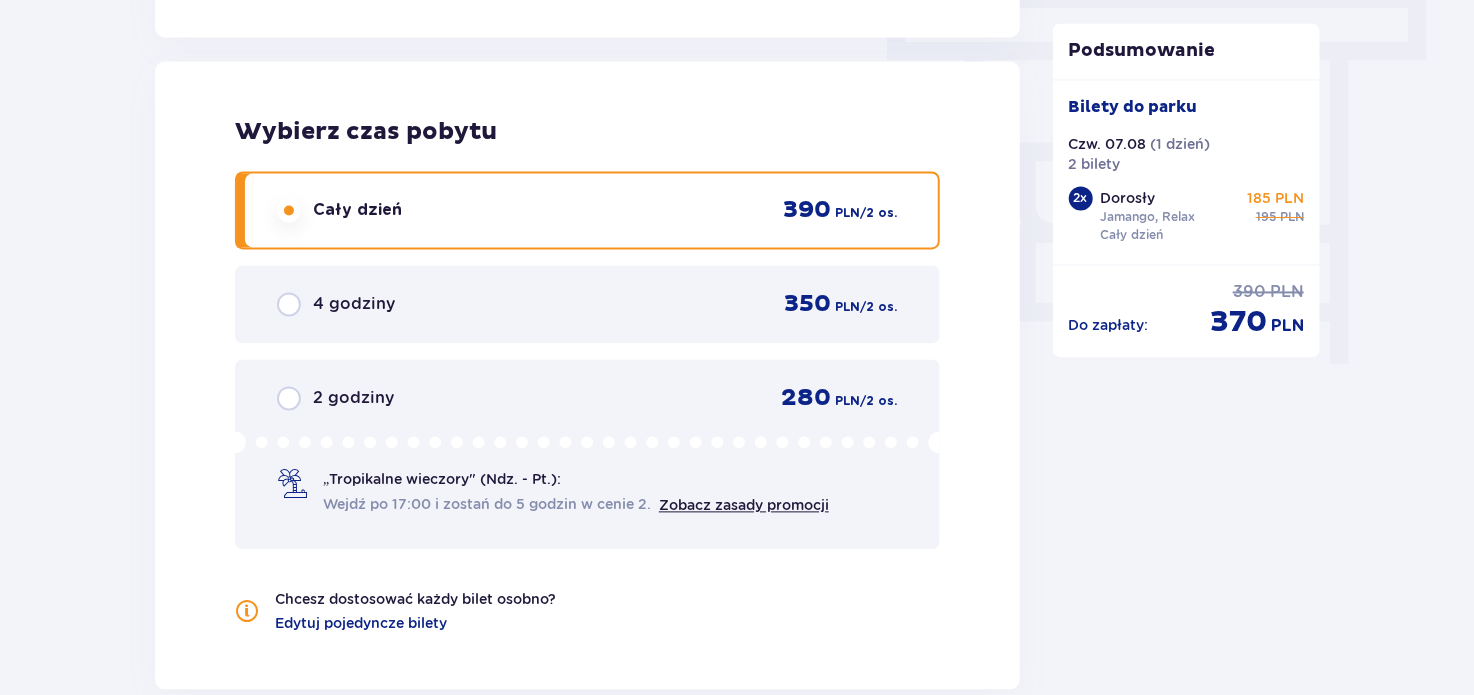 scroll, scrollTop: 1788, scrollLeft: 0, axis: vertical 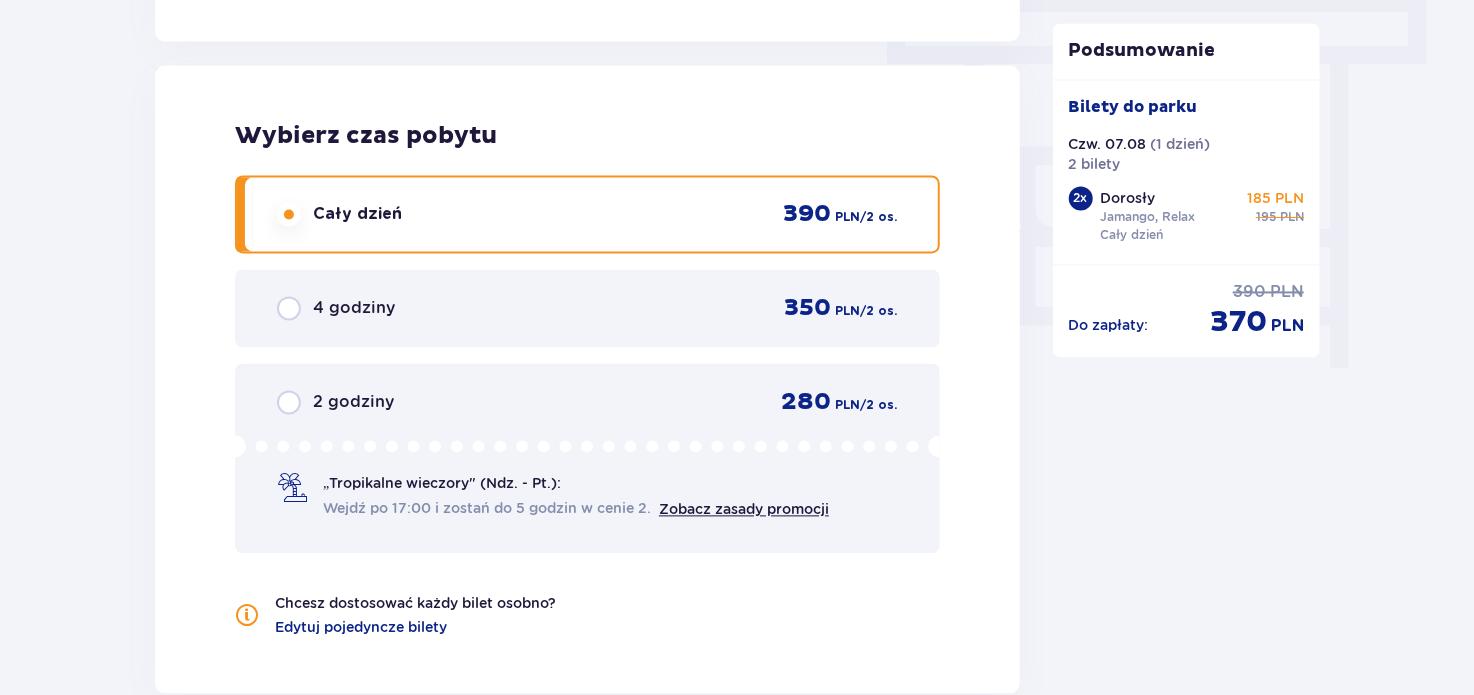 click on "4 godziny   350 PLN / 2 os." at bounding box center [587, 309] 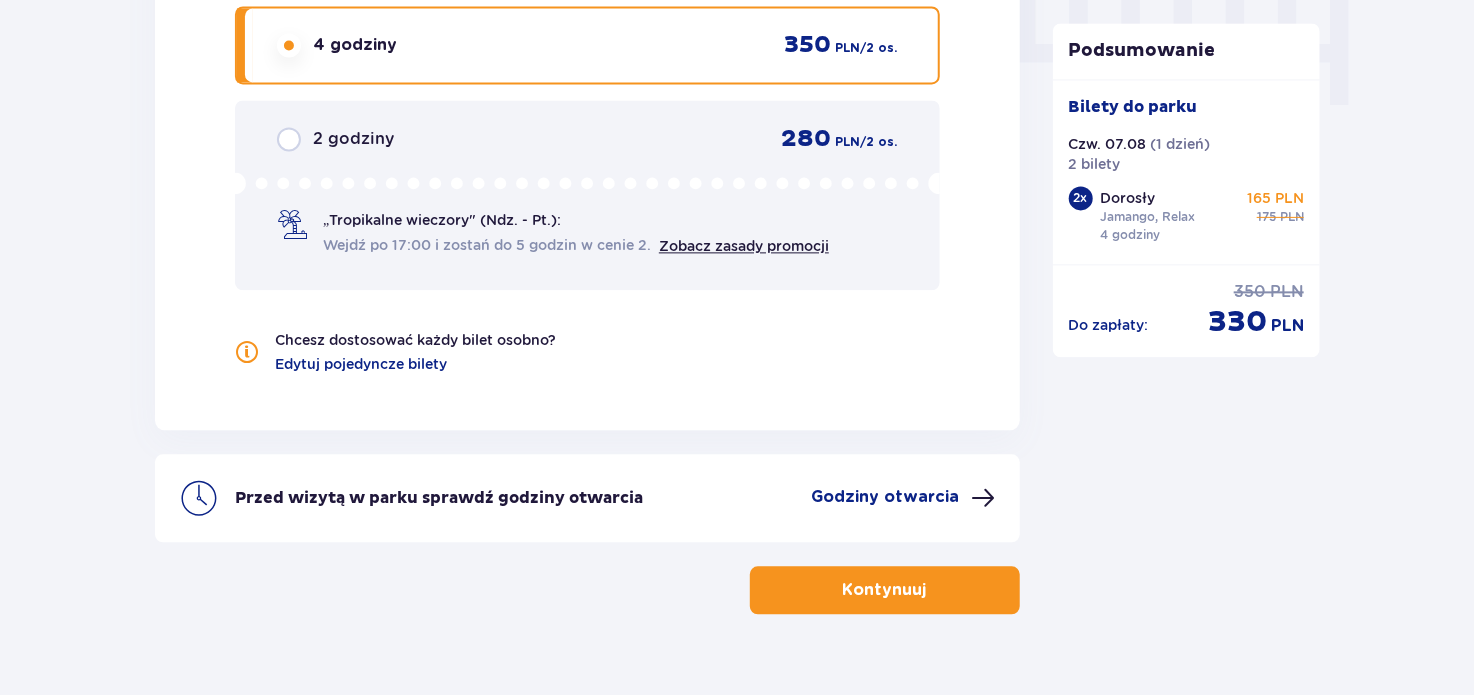 scroll, scrollTop: 1788, scrollLeft: 0, axis: vertical 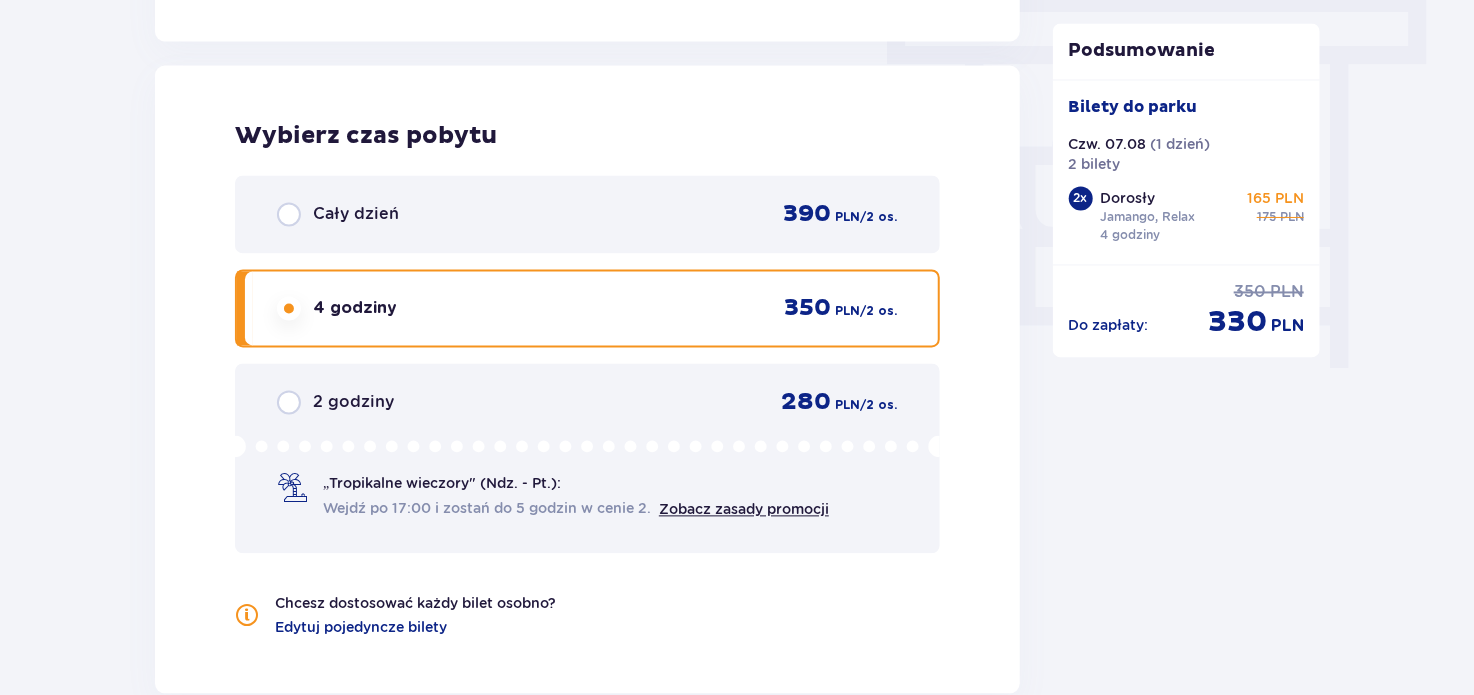 click on "Cały dzień   390 PLN / 2 os." at bounding box center (587, 215) 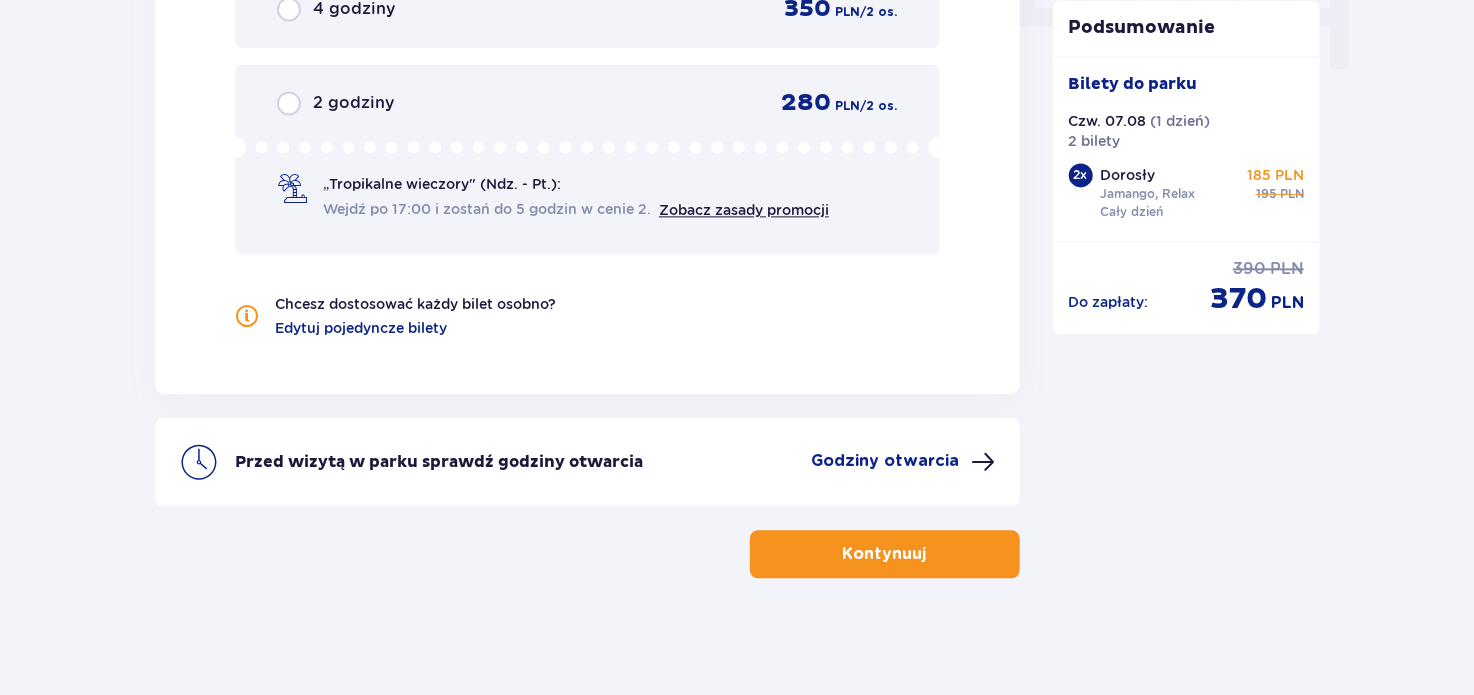scroll, scrollTop: 2088, scrollLeft: 0, axis: vertical 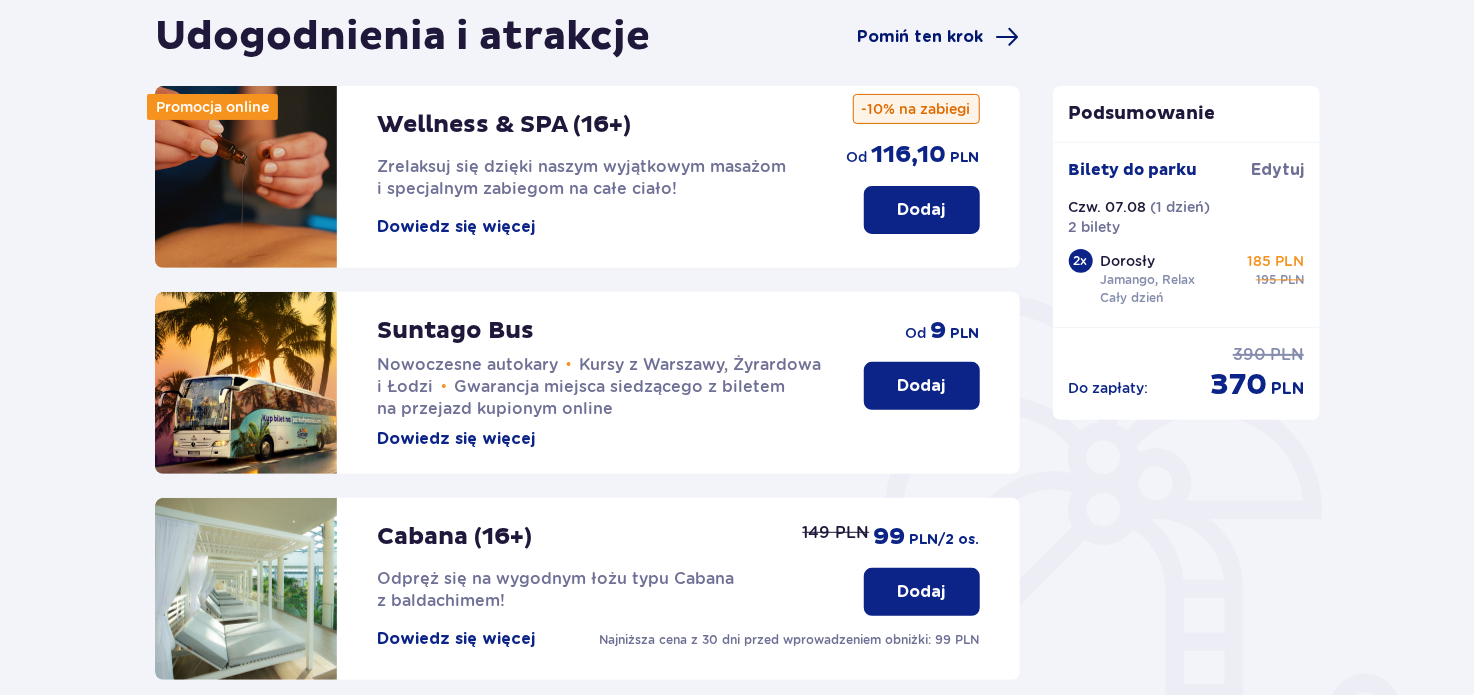 click on "Pomiń ten krok" at bounding box center [921, 37] 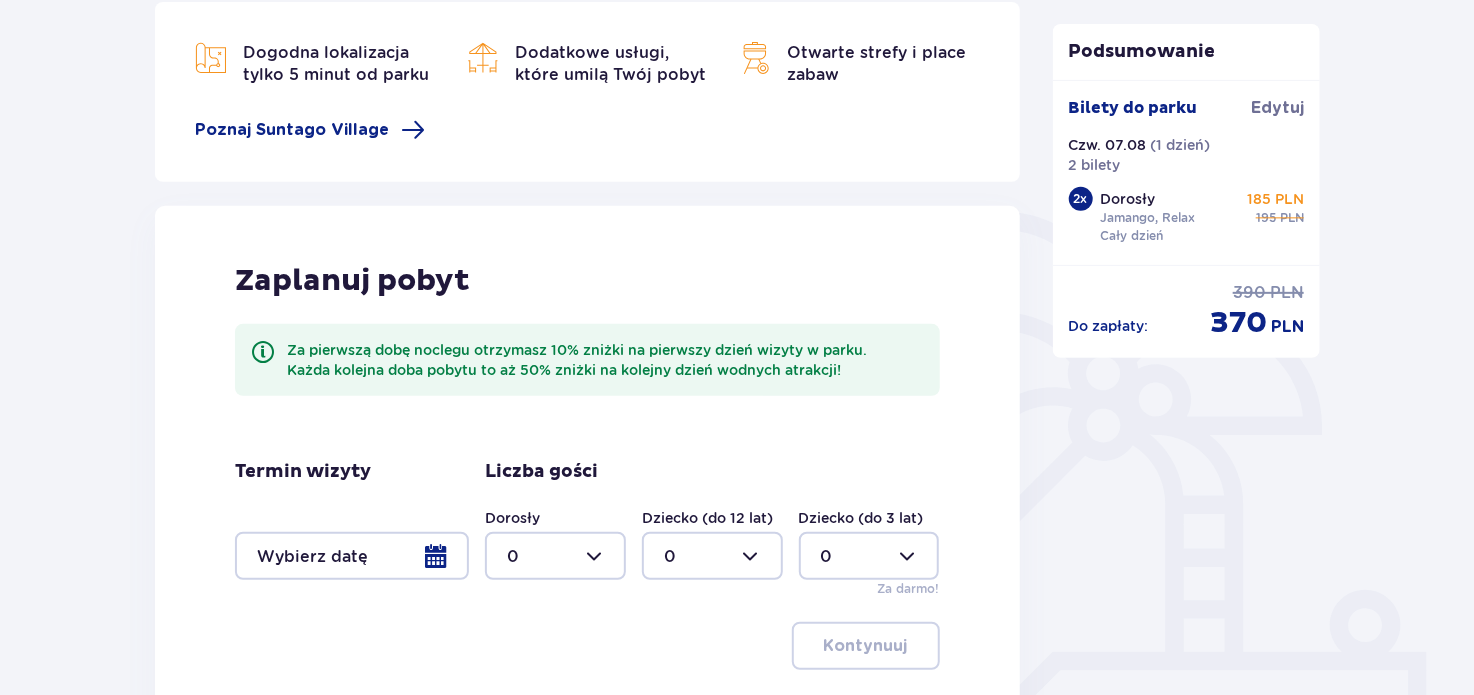 scroll, scrollTop: 200, scrollLeft: 0, axis: vertical 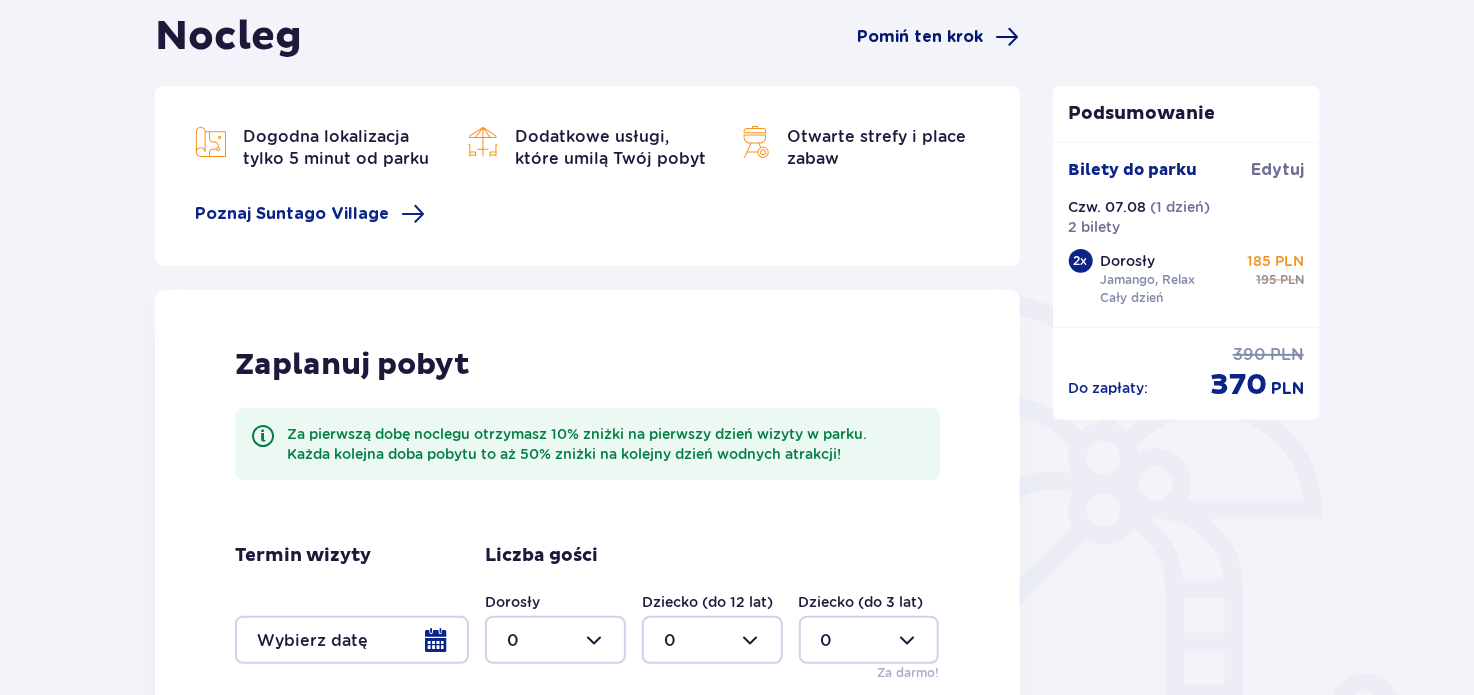 click on "Pomiń ten krok" at bounding box center (921, 37) 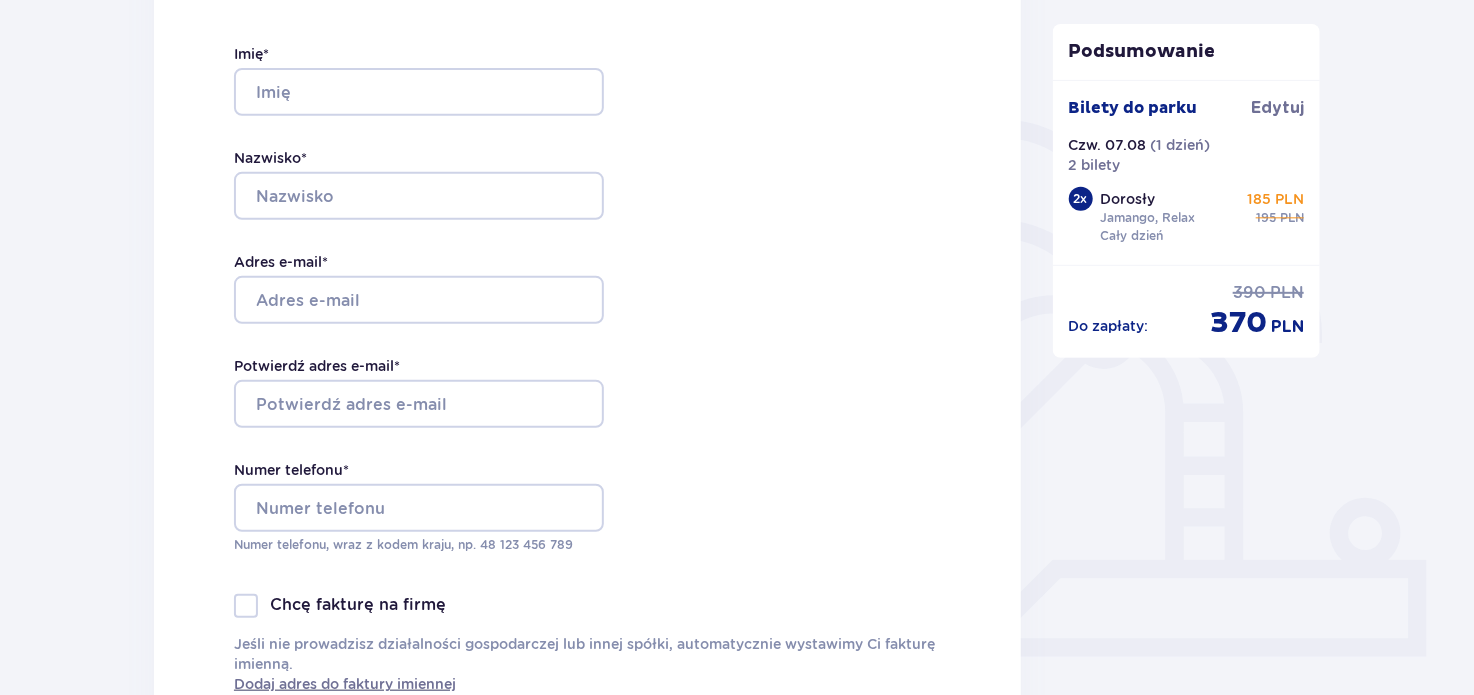 scroll, scrollTop: 300, scrollLeft: 0, axis: vertical 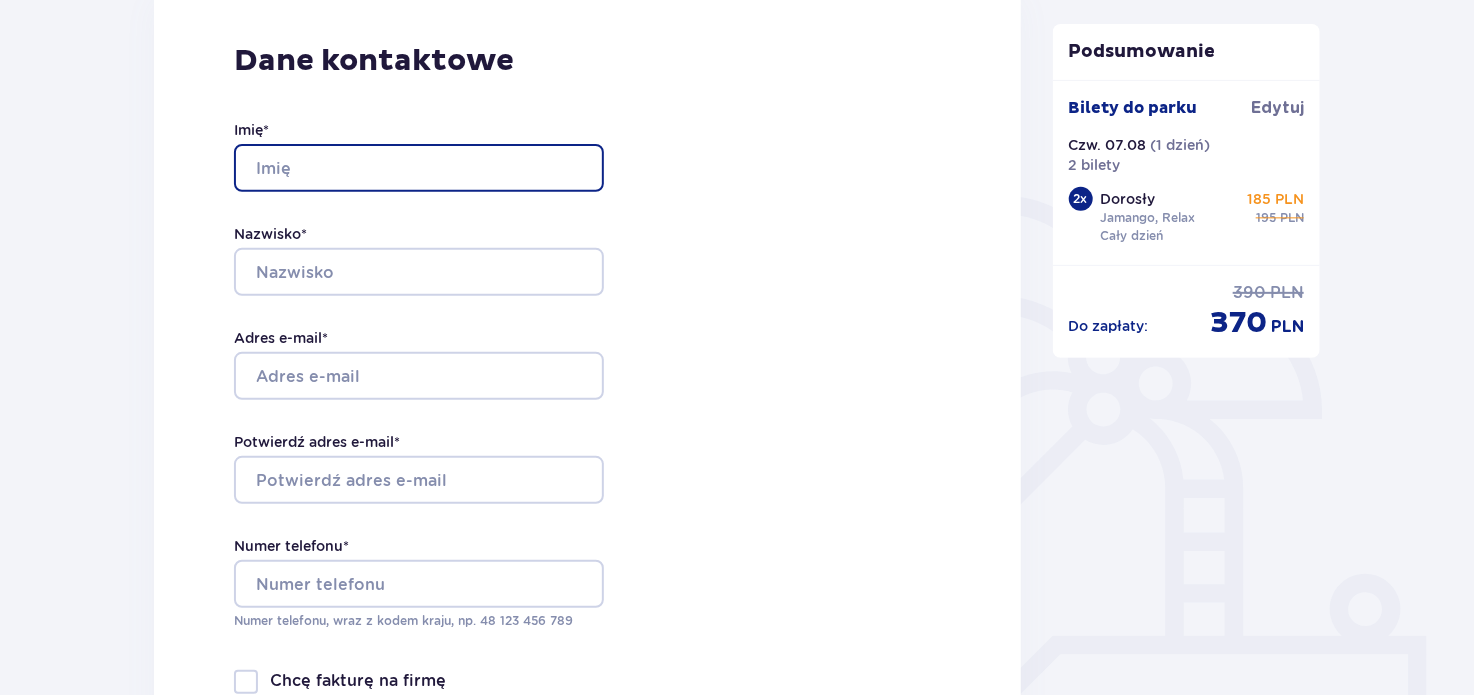 click on "Imię *" at bounding box center (419, 168) 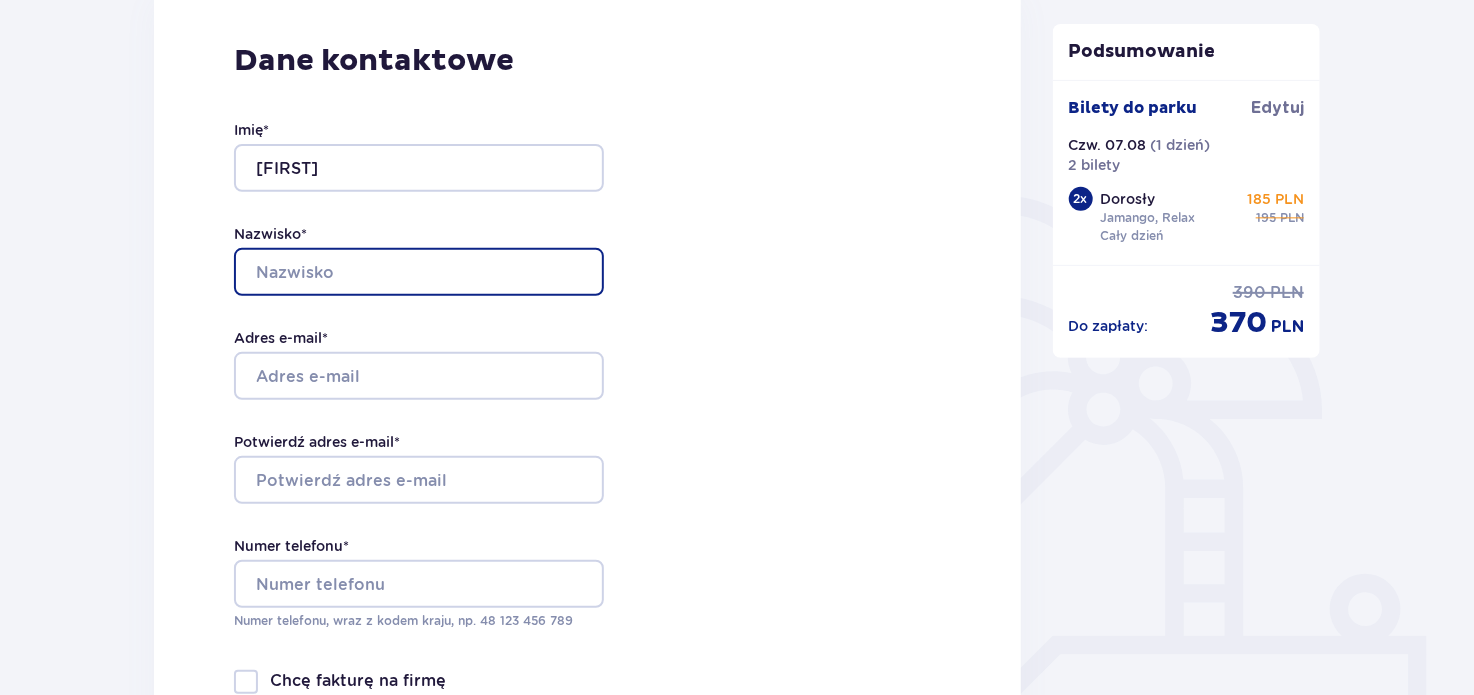 click on "Nazwisko *" at bounding box center (419, 272) 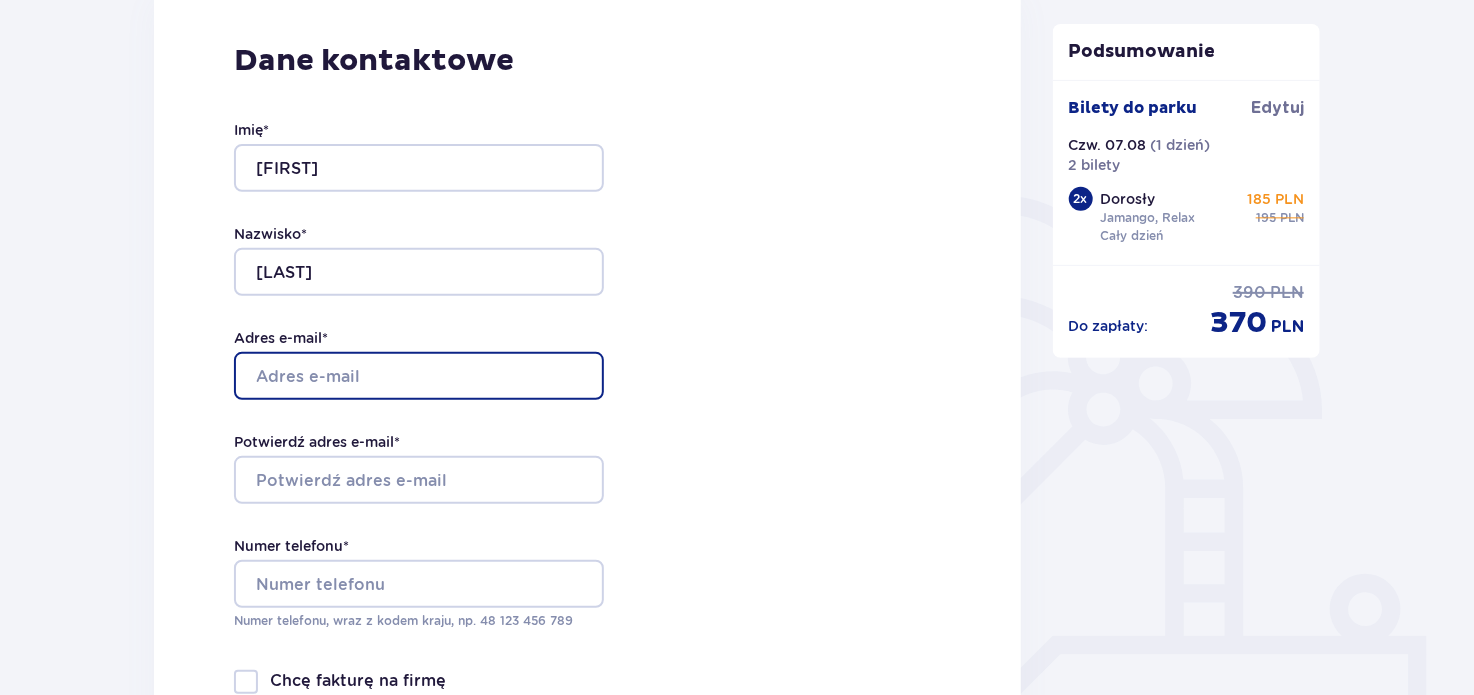 click on "Adres e-mail *" at bounding box center (419, 376) 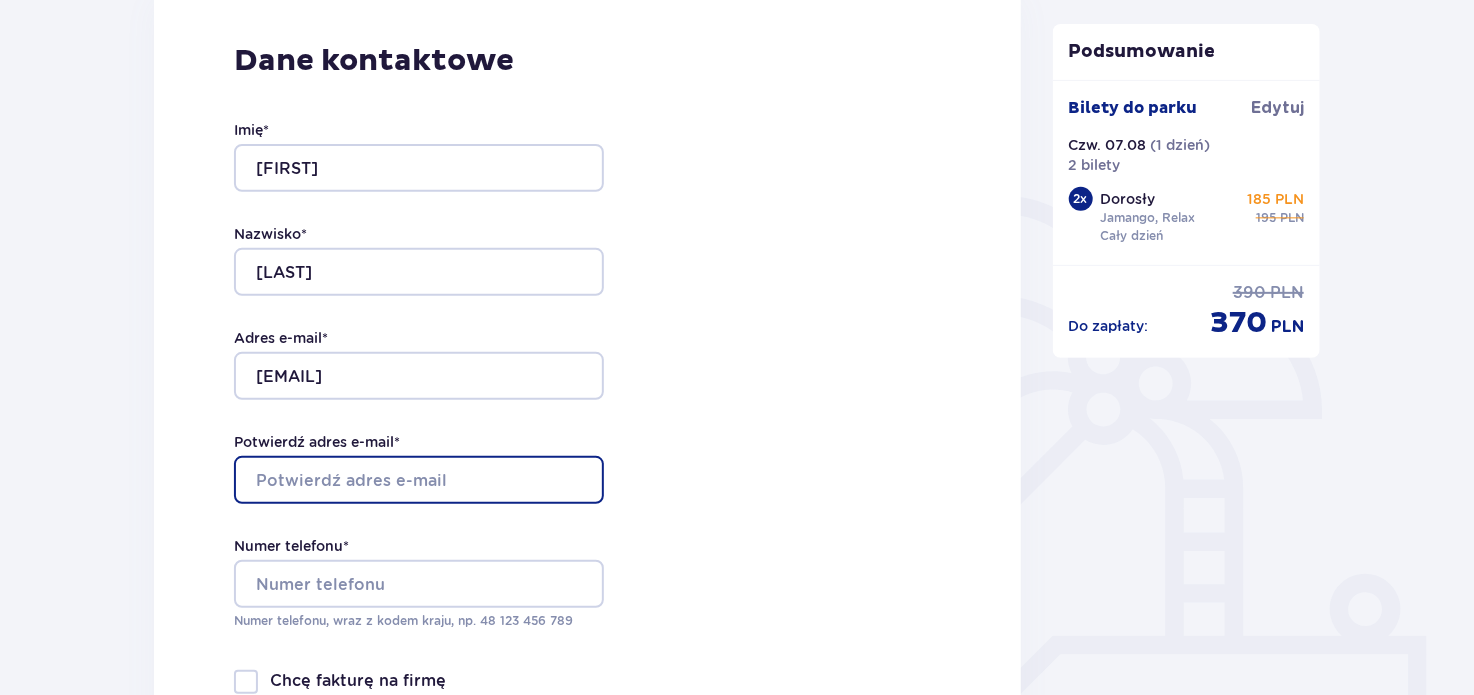 click on "Potwierdź adres e-mail *" at bounding box center (419, 480) 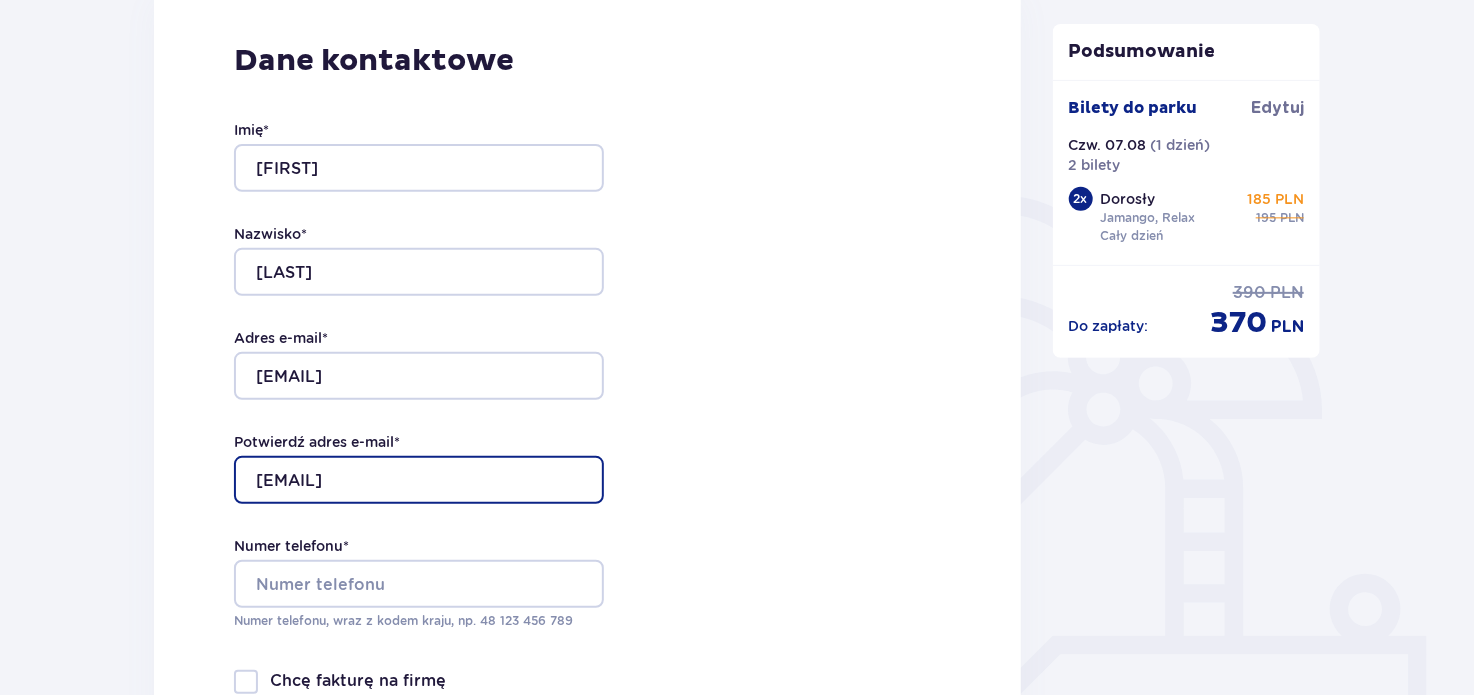 type on "[EMAIL]" 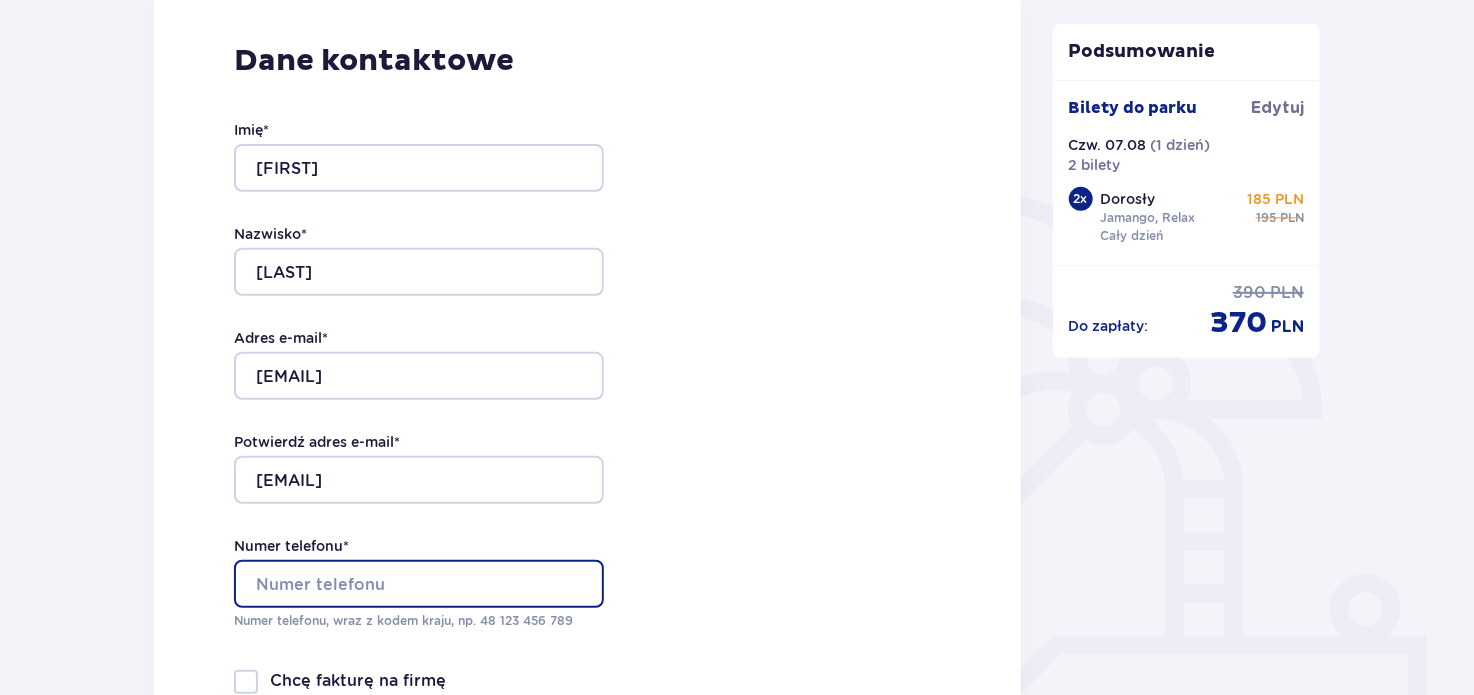 click on "Numer telefonu *" at bounding box center [419, 584] 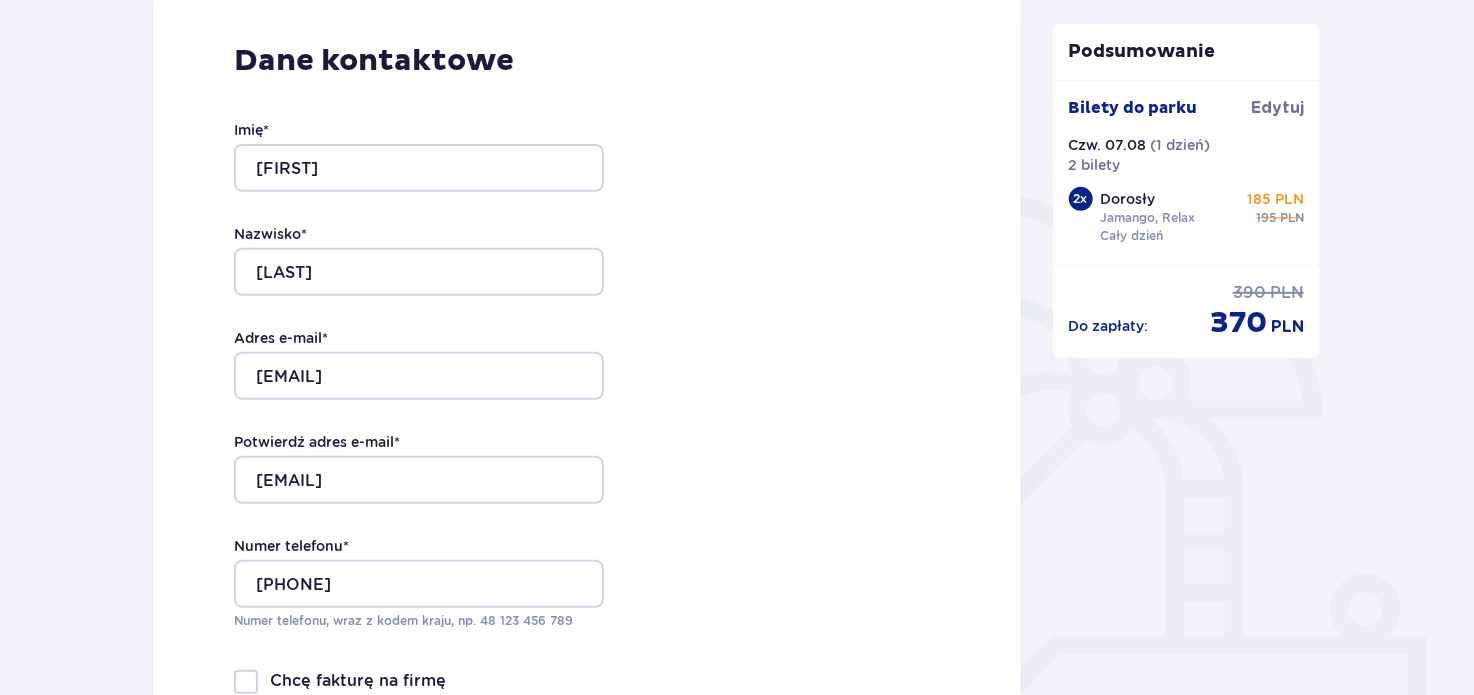 click on "Dane kontaktowe Imię * Magdalena Nazwisko * Gładkowska Adres e-mail * m.g.b.14@o2.pl Potwierdź adres e-mail * m.g.b.14@o2.pl Numer telefonu * 667689654 Numer telefonu, wraz z kodem kraju, np. 48 ​123 ​456 ​789 Chcę fakturę na firmę Jeśli nie prowadzisz działalności gospodarczej lub innej spółki, automatycznie wystawimy Ci fakturę imienną. Dodaj adres do faktury imiennej" at bounding box center (587, 406) 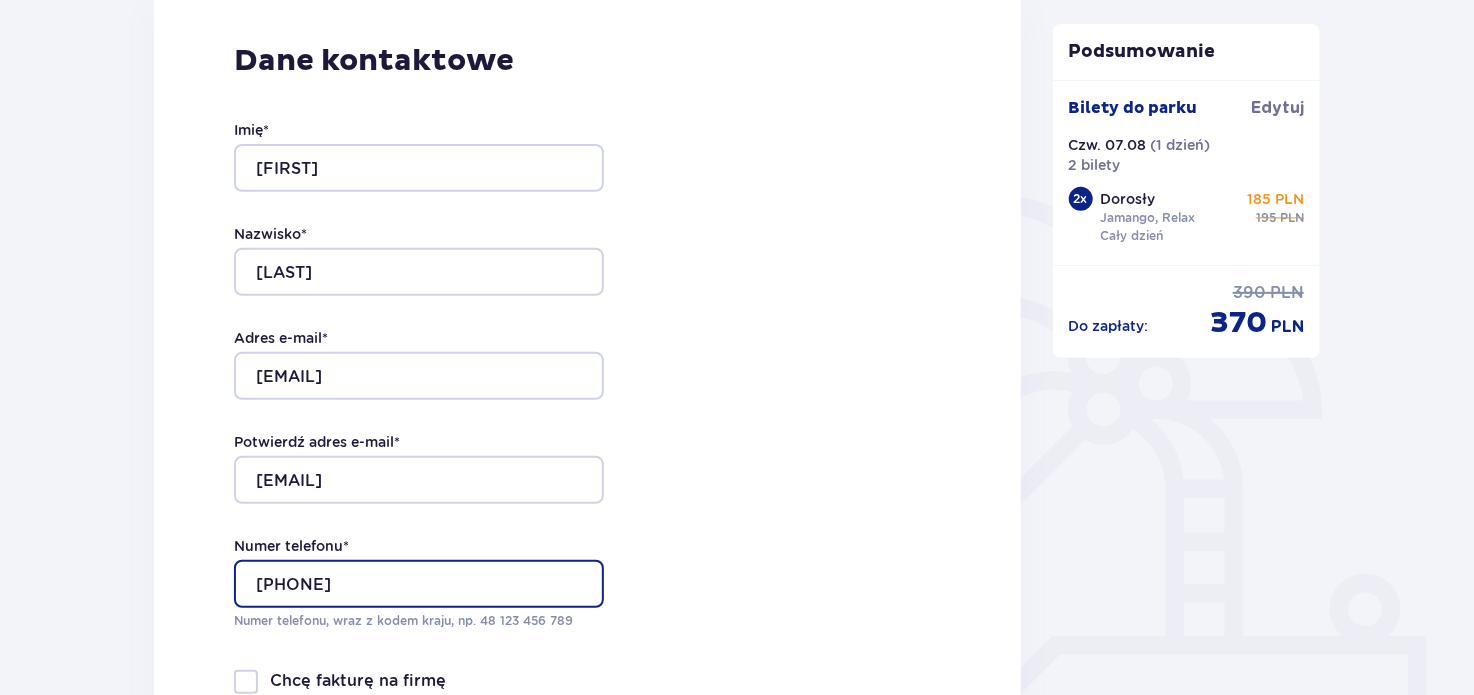 click on "667689654" at bounding box center [419, 584] 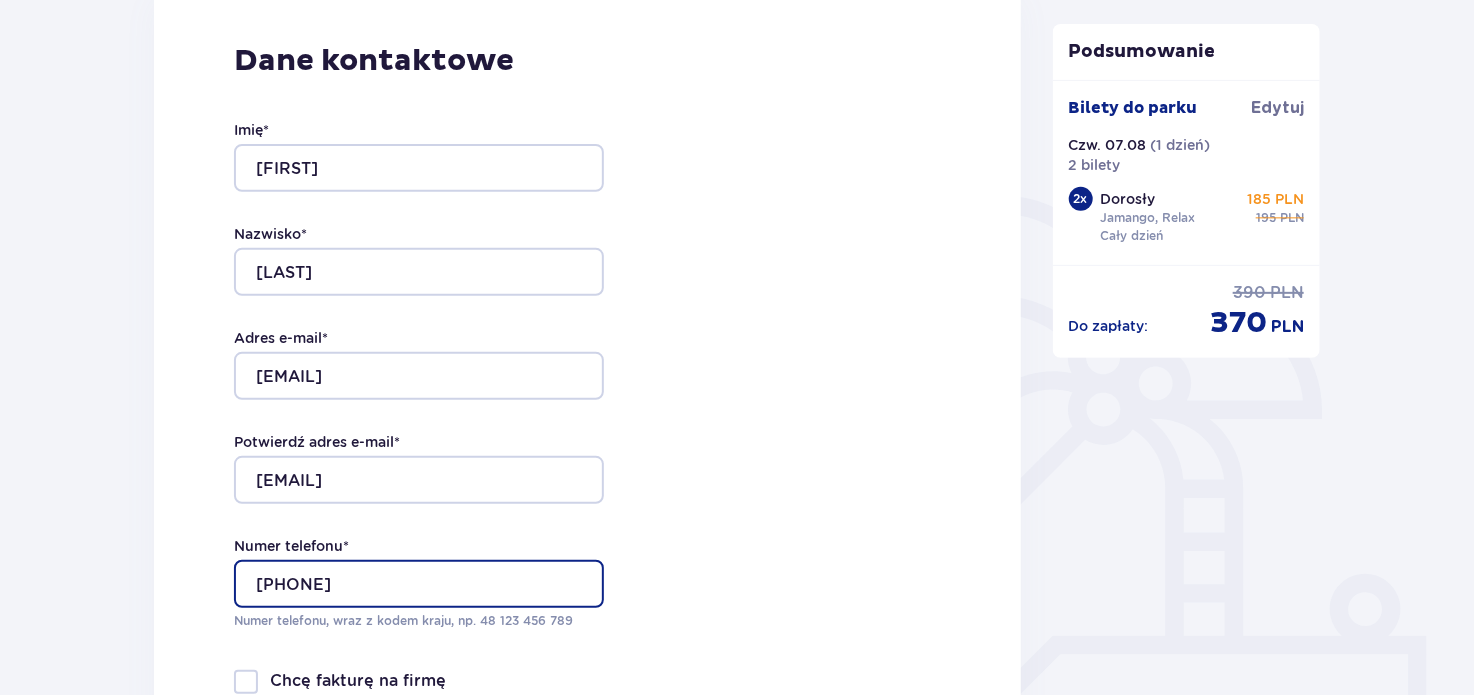 click on "48 667689654" at bounding box center [419, 584] 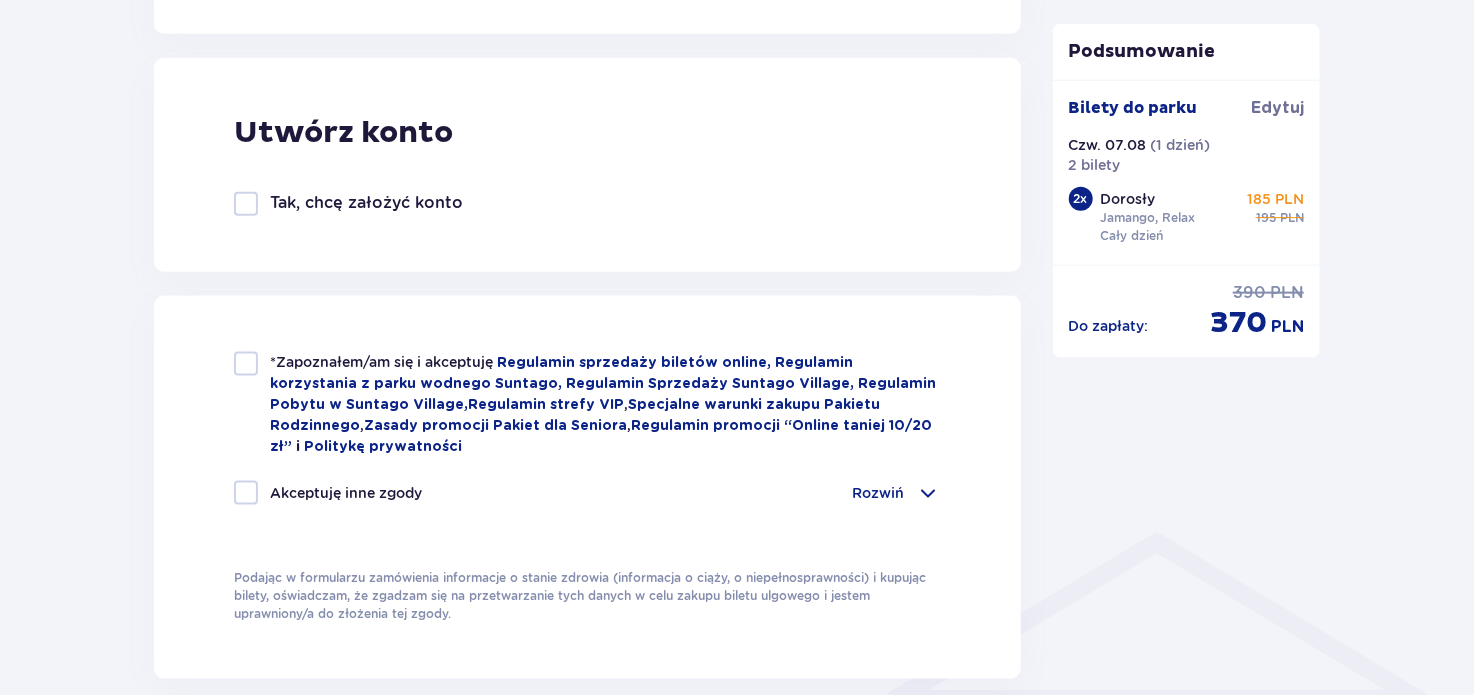 scroll, scrollTop: 1100, scrollLeft: 0, axis: vertical 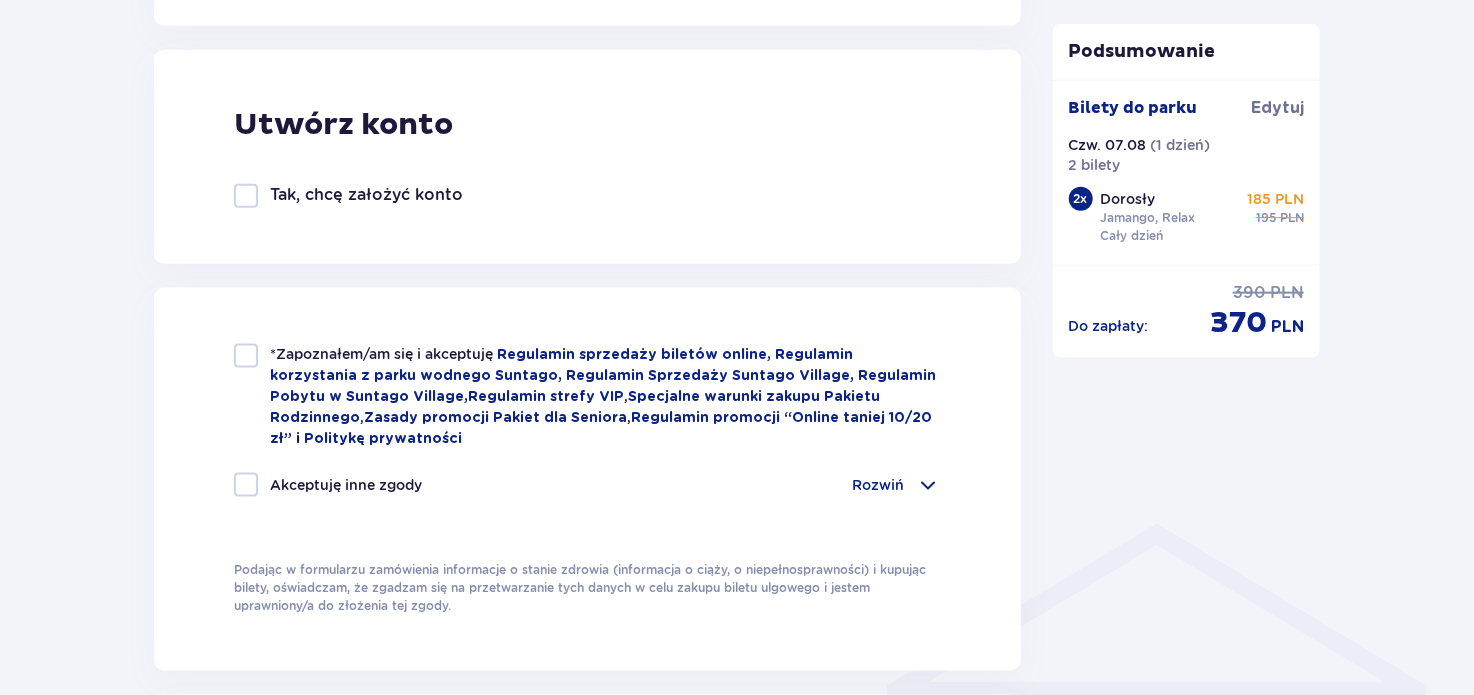 type on "48 667 689 654" 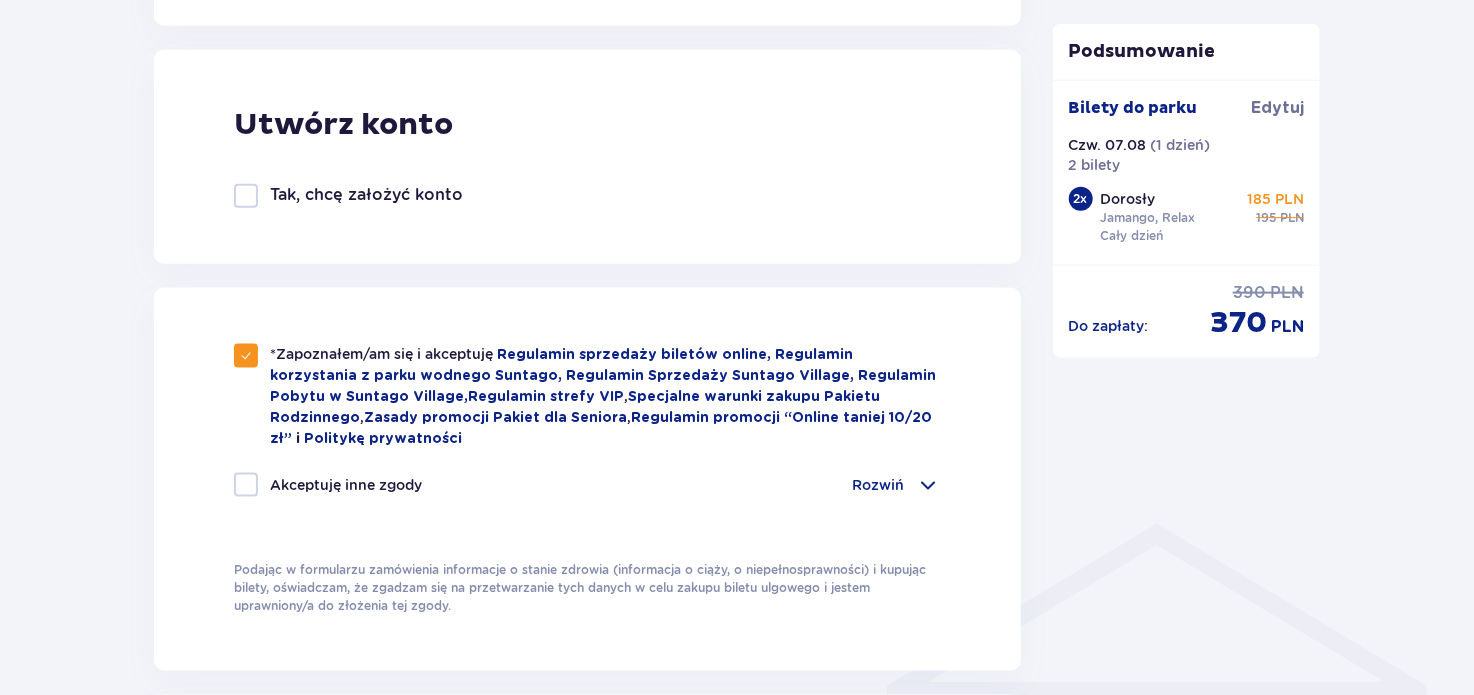 click at bounding box center [246, 485] 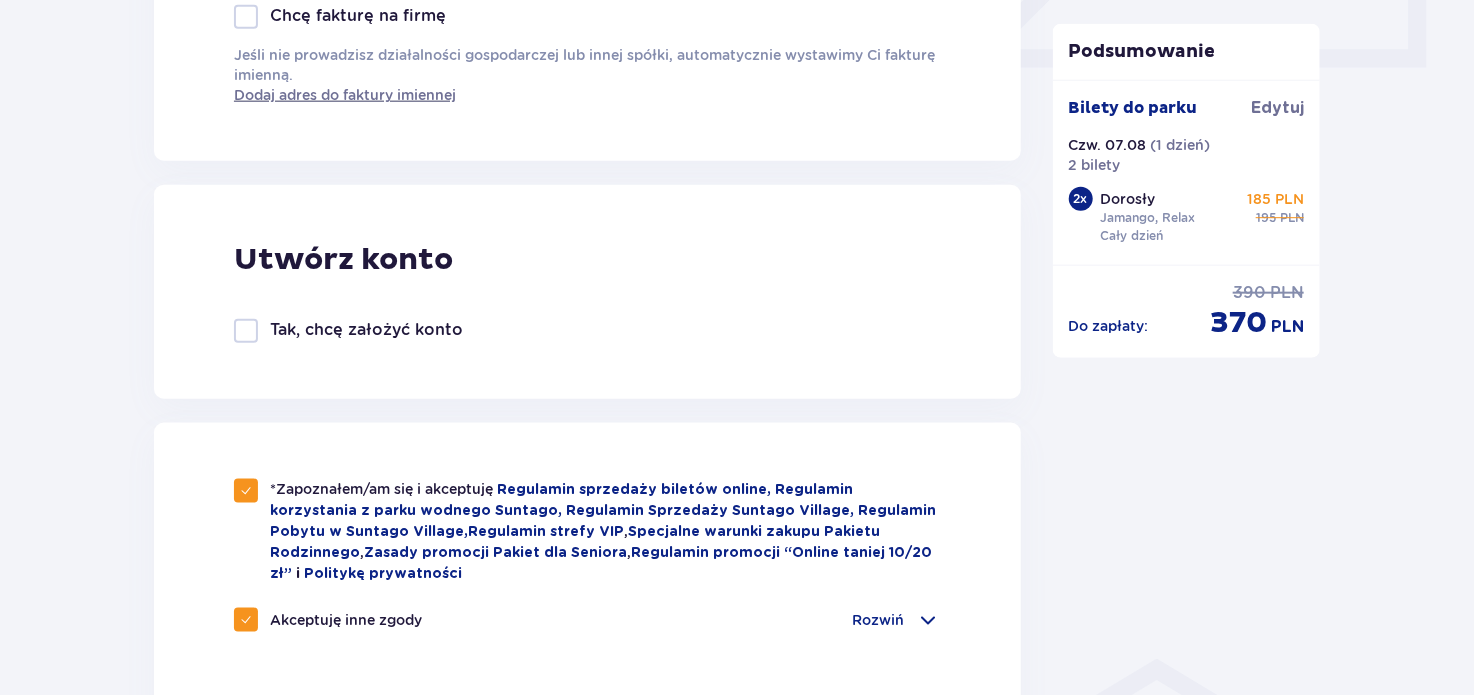 scroll, scrollTop: 1000, scrollLeft: 0, axis: vertical 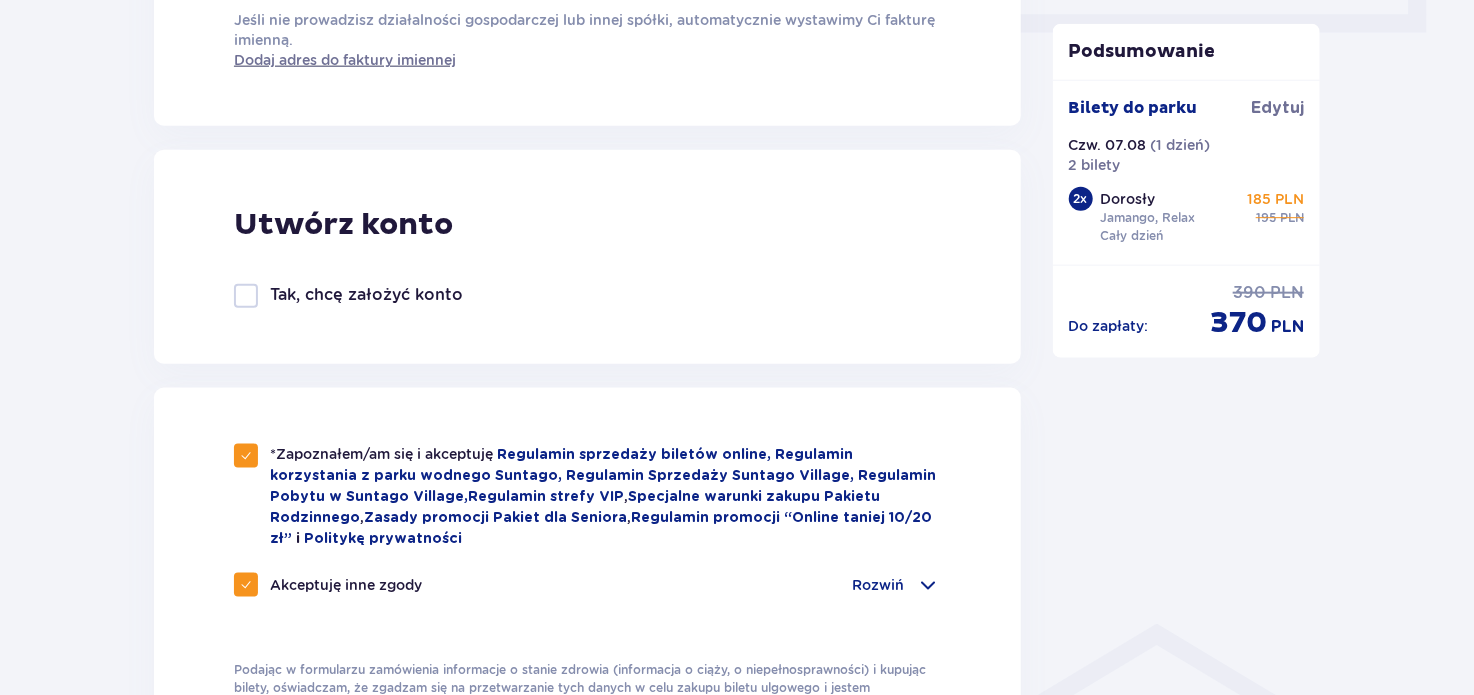 click on "Akceptuję inne zgody" at bounding box center (328, 585) 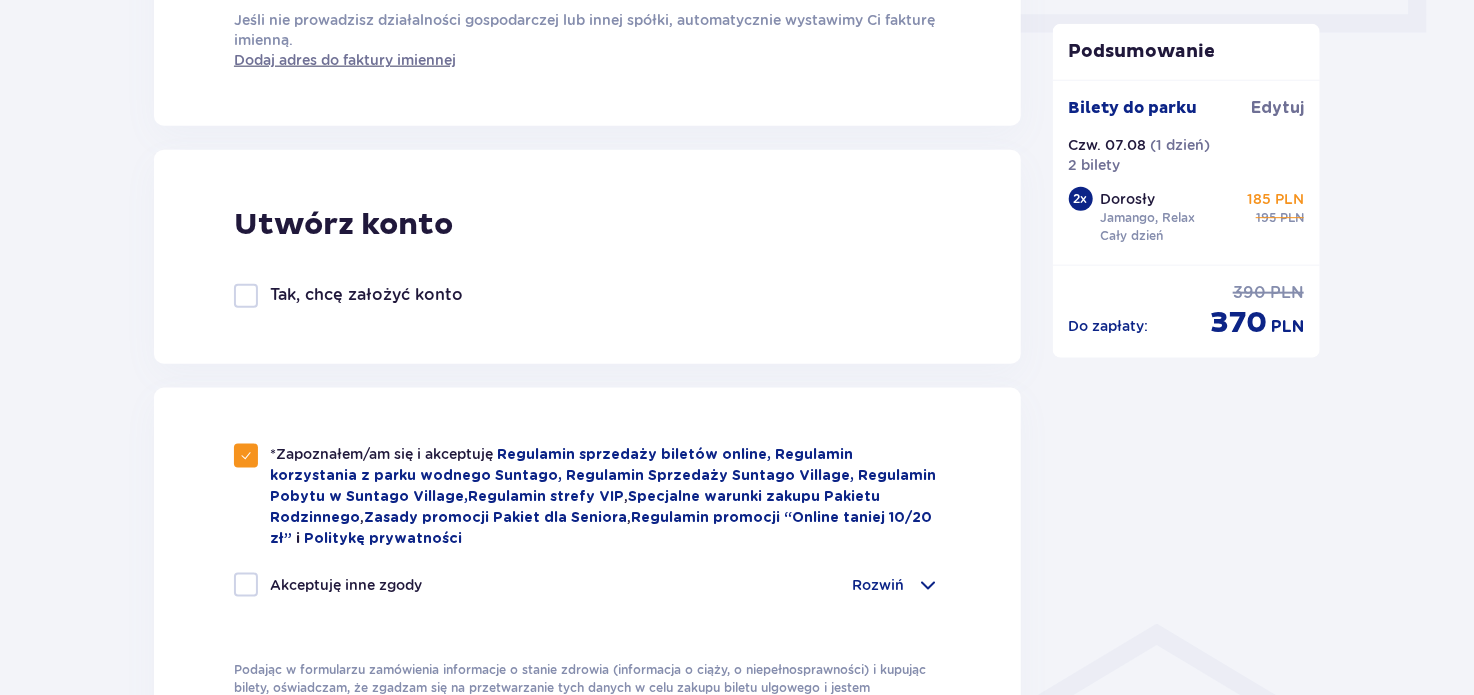 click on "Rozwiń" at bounding box center [879, 585] 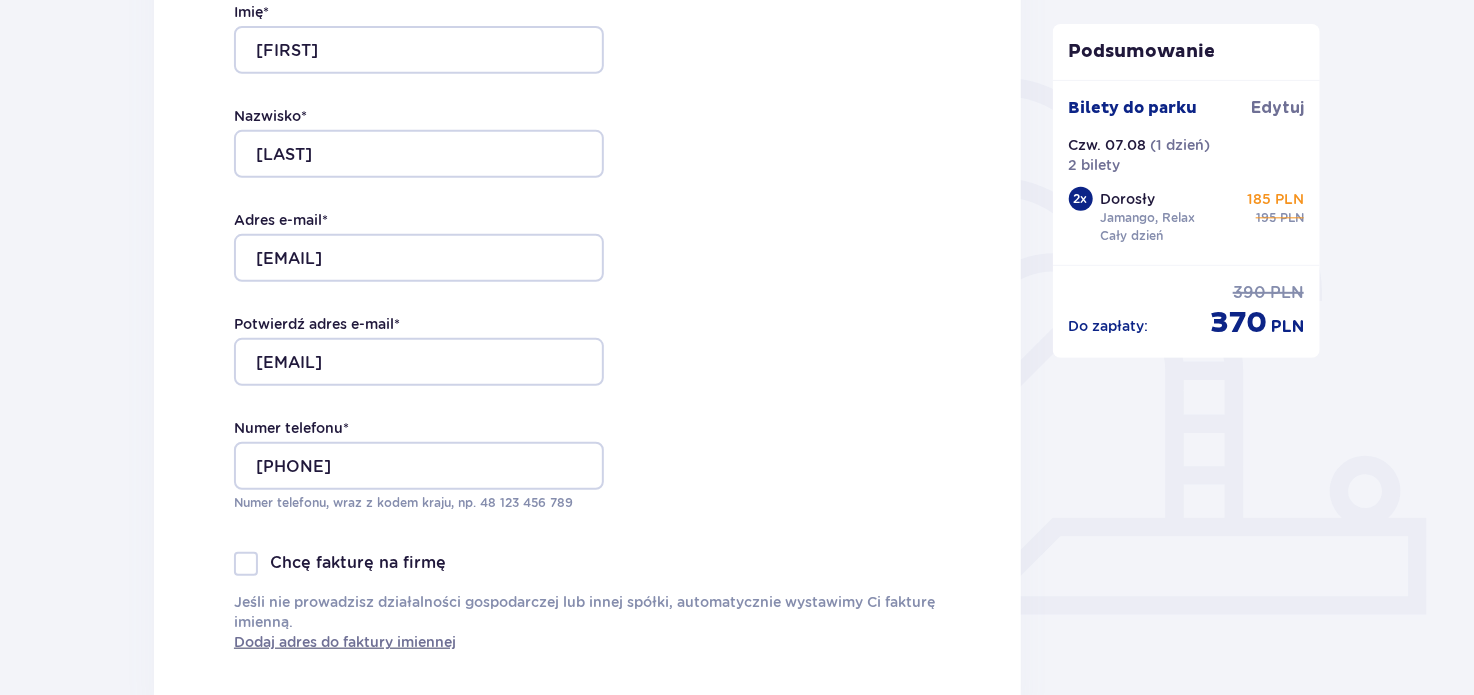 scroll, scrollTop: 700, scrollLeft: 0, axis: vertical 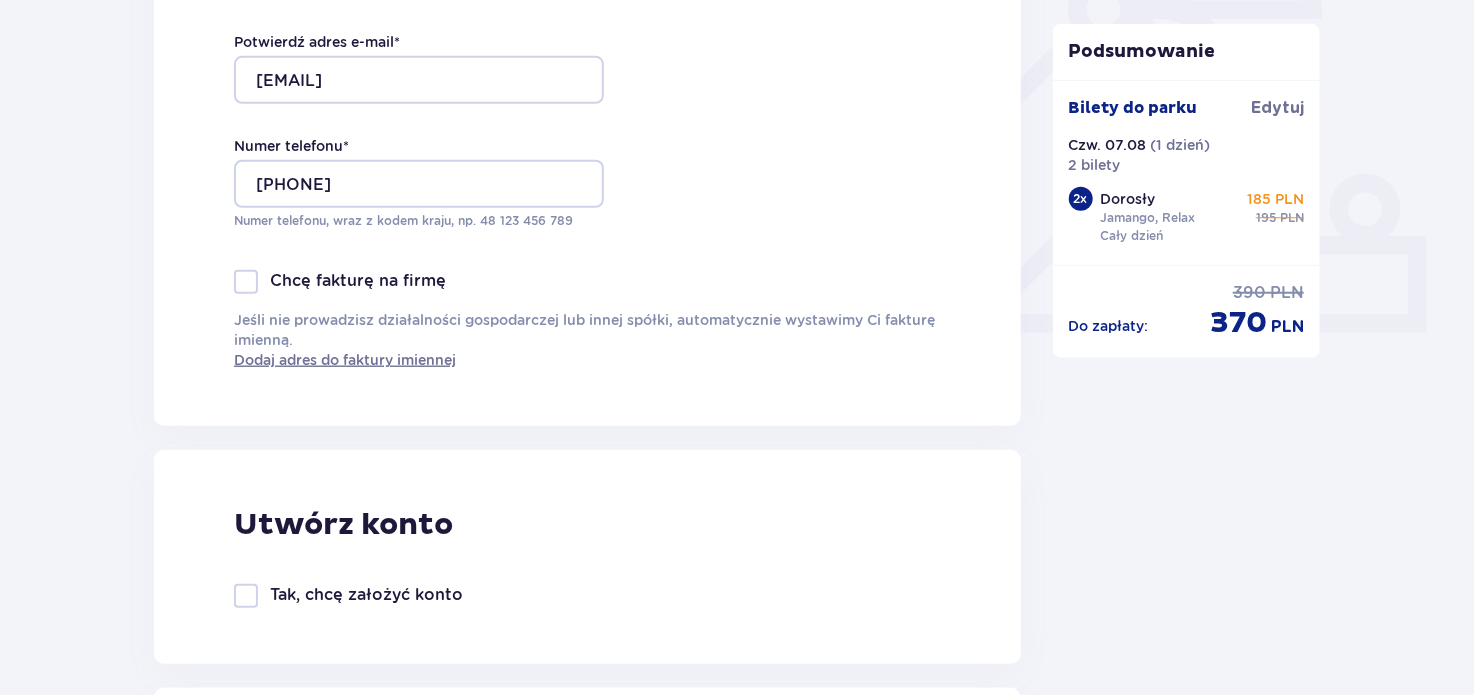 click at bounding box center (246, 596) 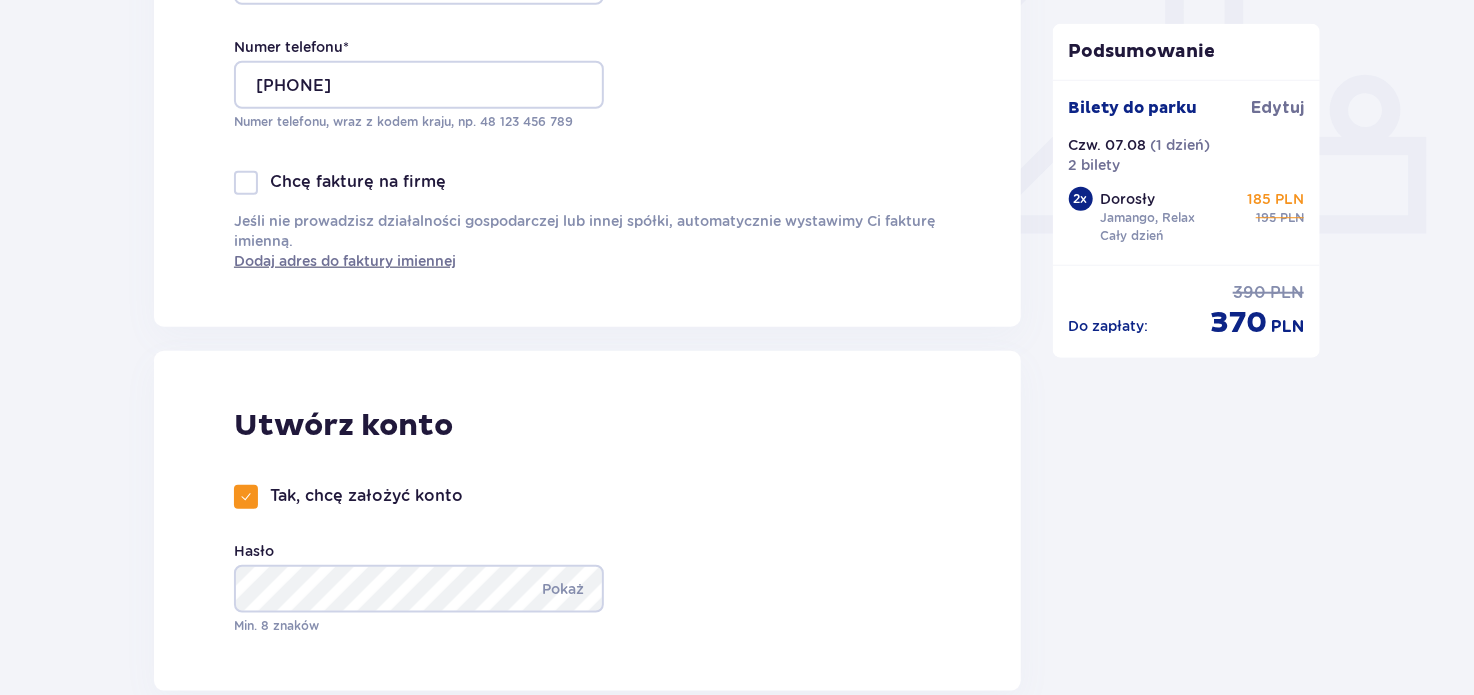 scroll, scrollTop: 1000, scrollLeft: 0, axis: vertical 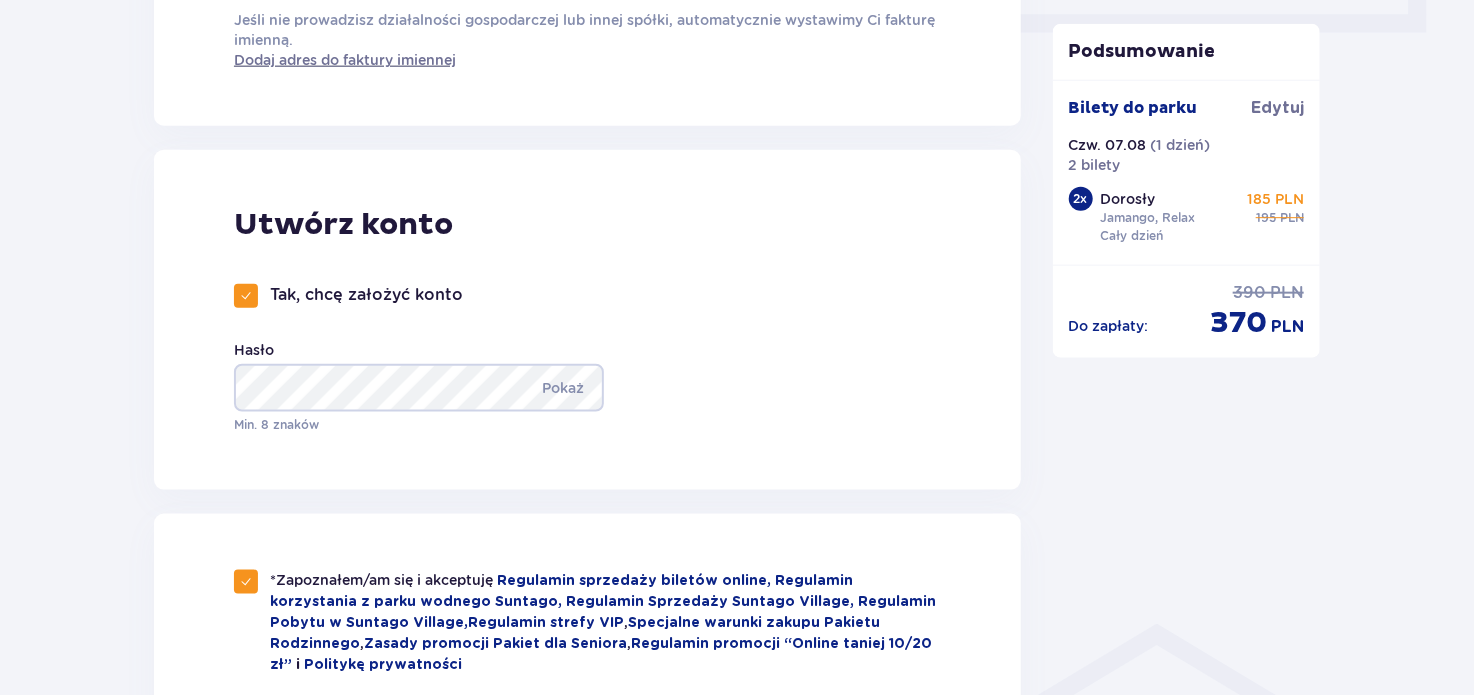 click at bounding box center [246, 296] 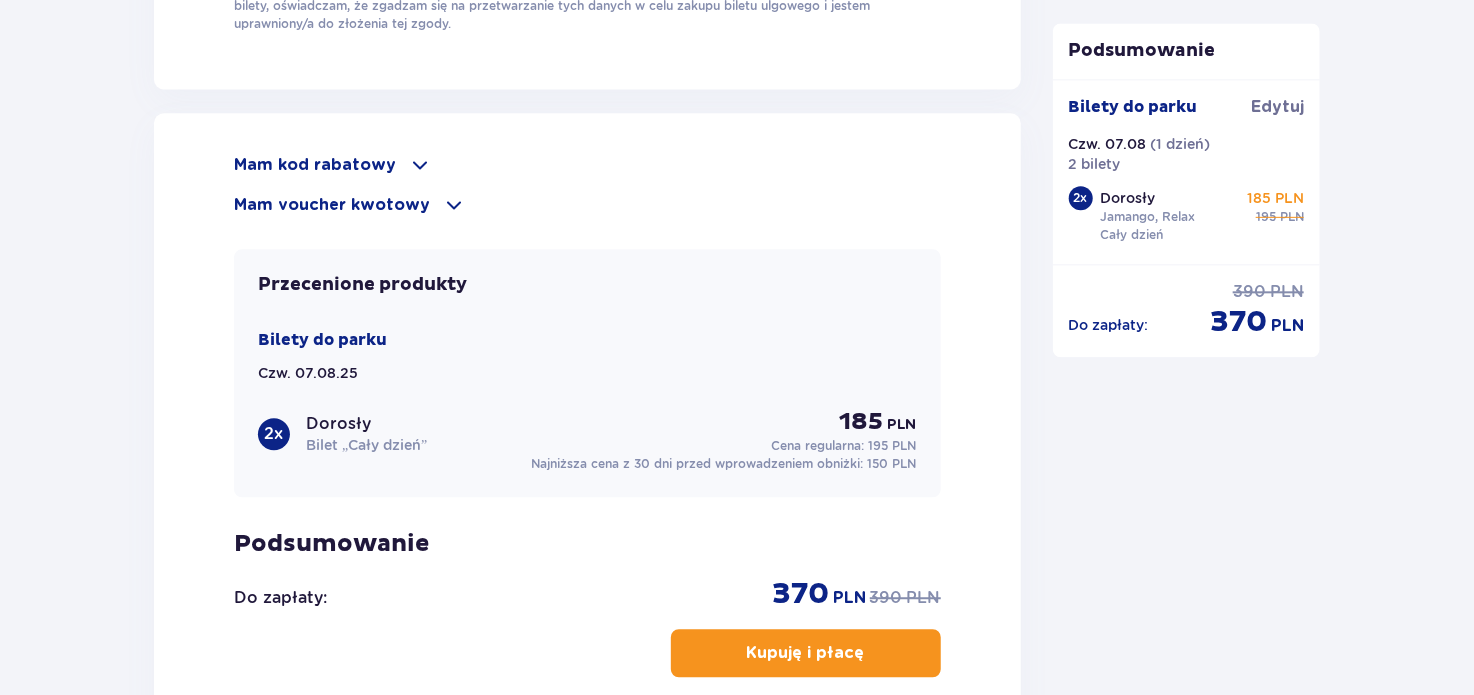 scroll, scrollTop: 2300, scrollLeft: 0, axis: vertical 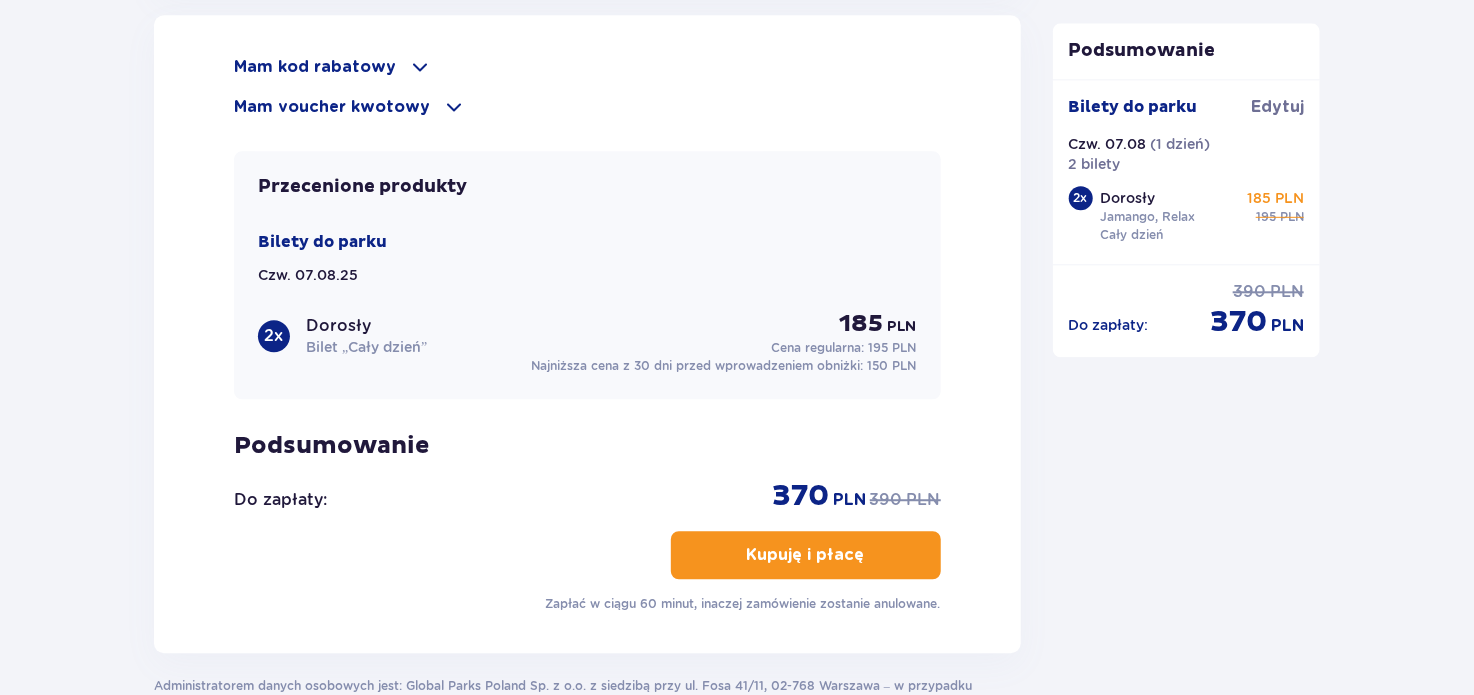click at bounding box center [869, 555] 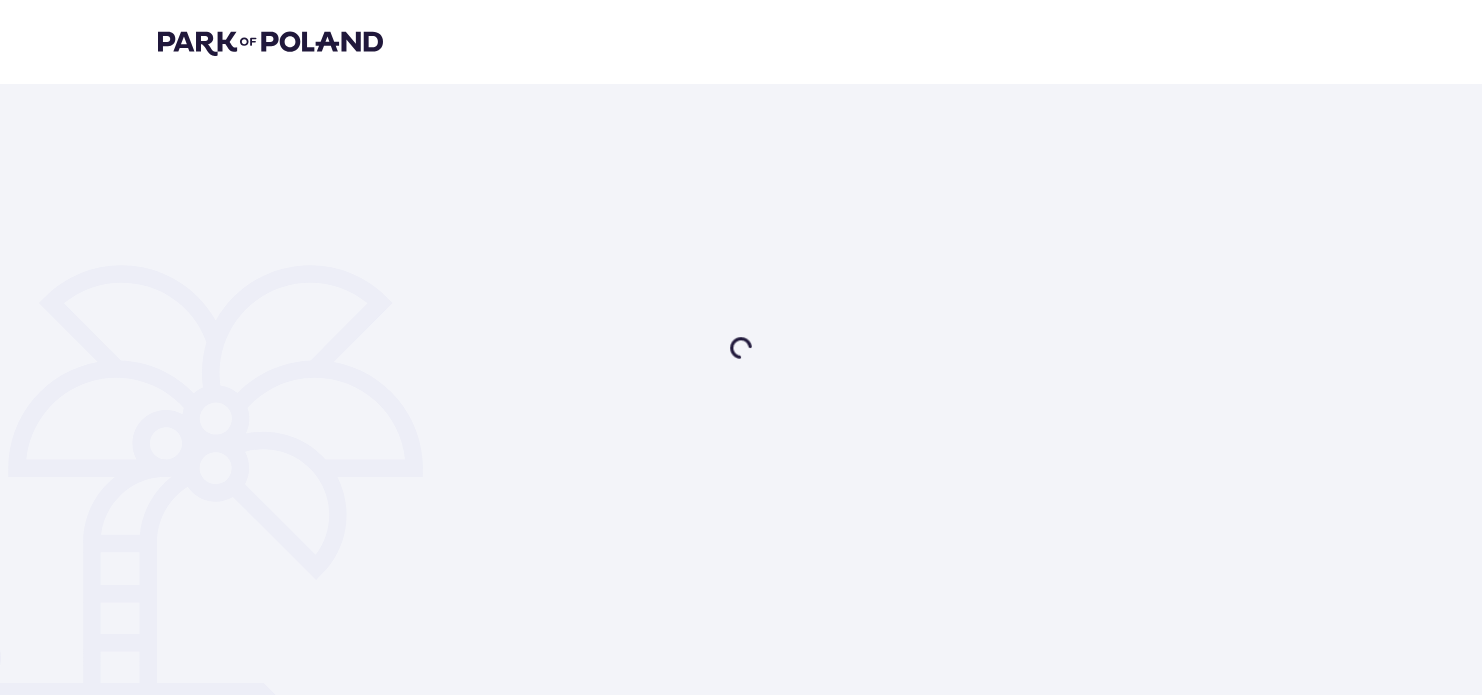 scroll, scrollTop: 0, scrollLeft: 0, axis: both 